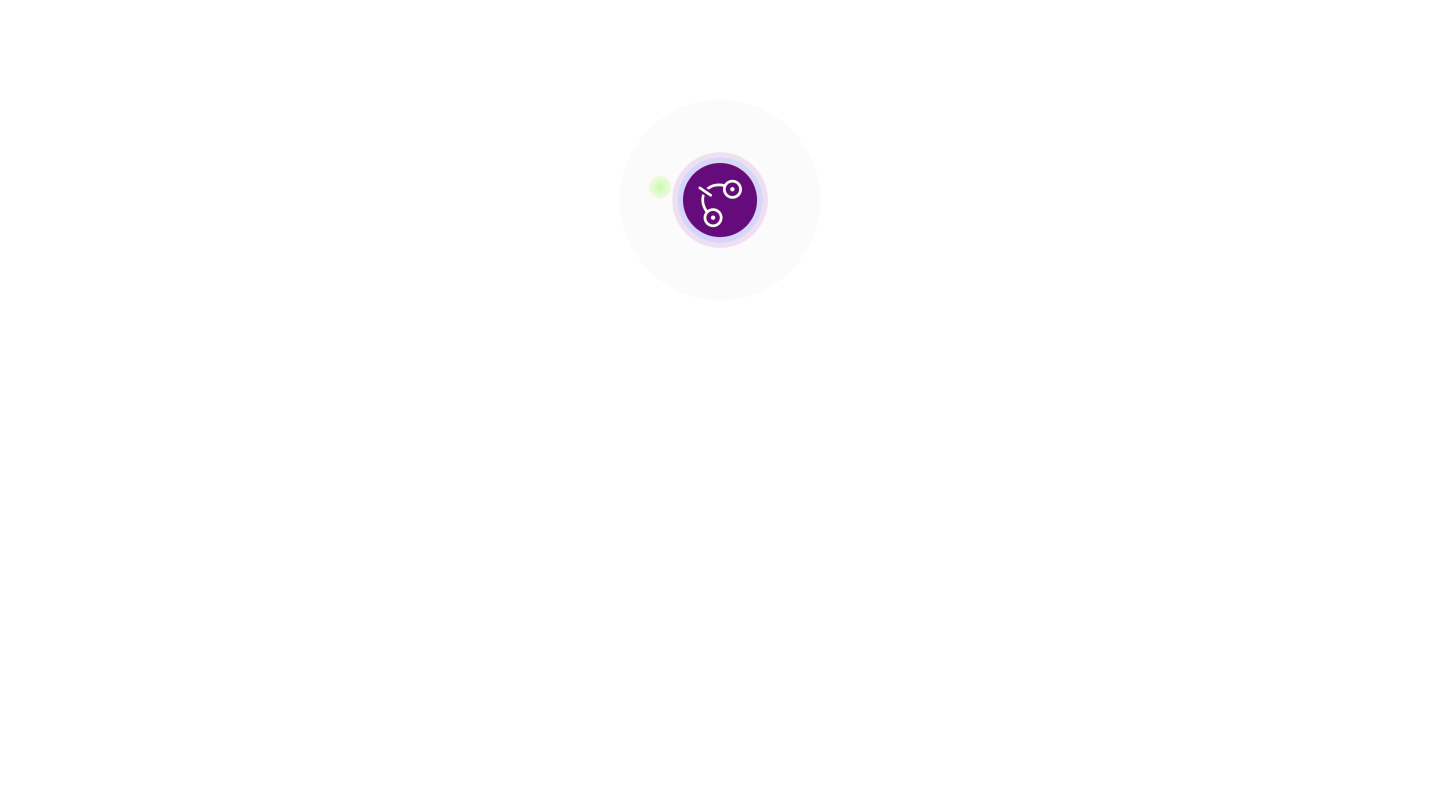 scroll, scrollTop: 0, scrollLeft: 0, axis: both 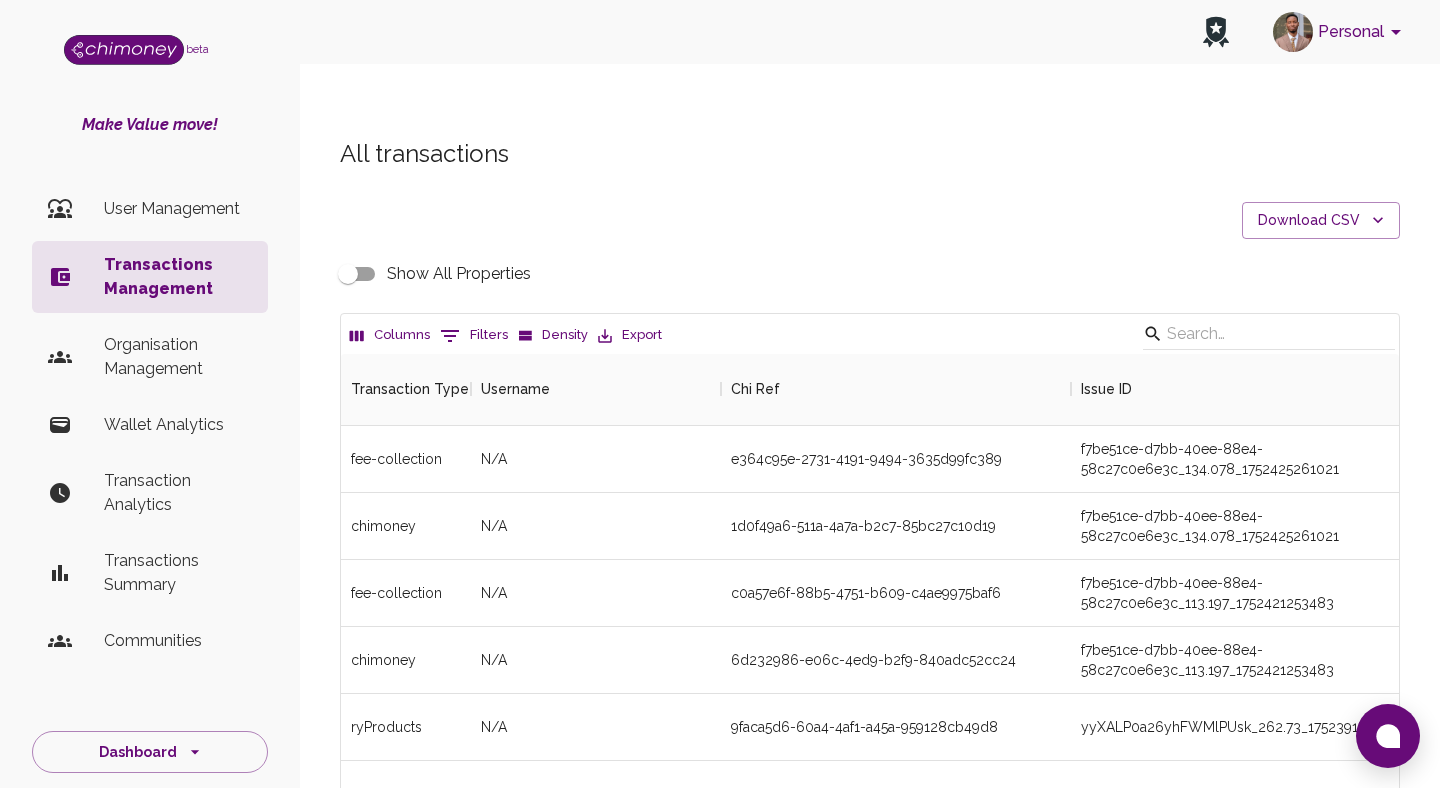 click on "0 Filters" at bounding box center [474, 336] 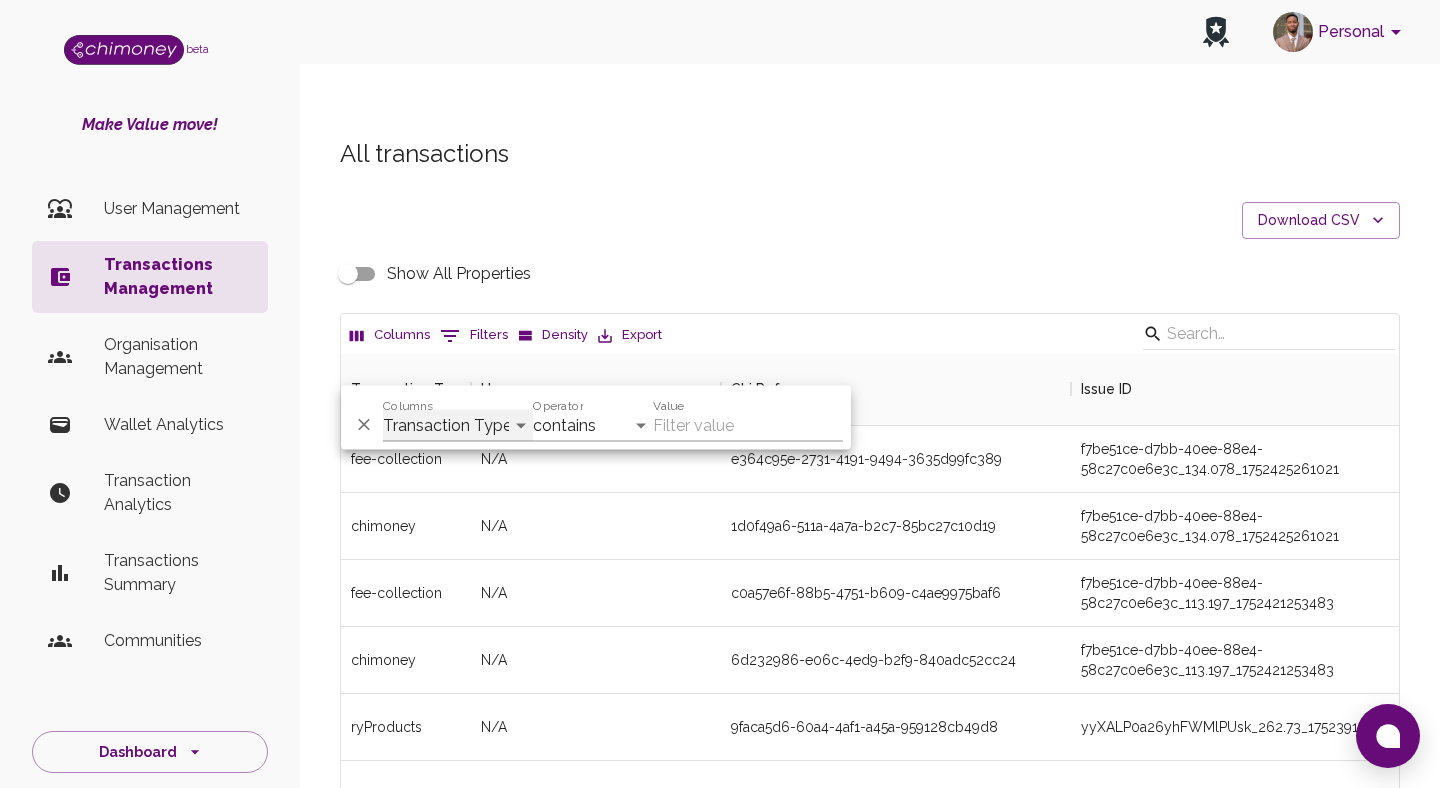 click on "Transaction Type Username Chi Ref Issue ID Value Amount Currency Fee ($) FX Rate Initiator Reciever Status Delivery Status Transaction Date Transaction payment Method Order Number - Corpay Actions" at bounding box center [458, 426] 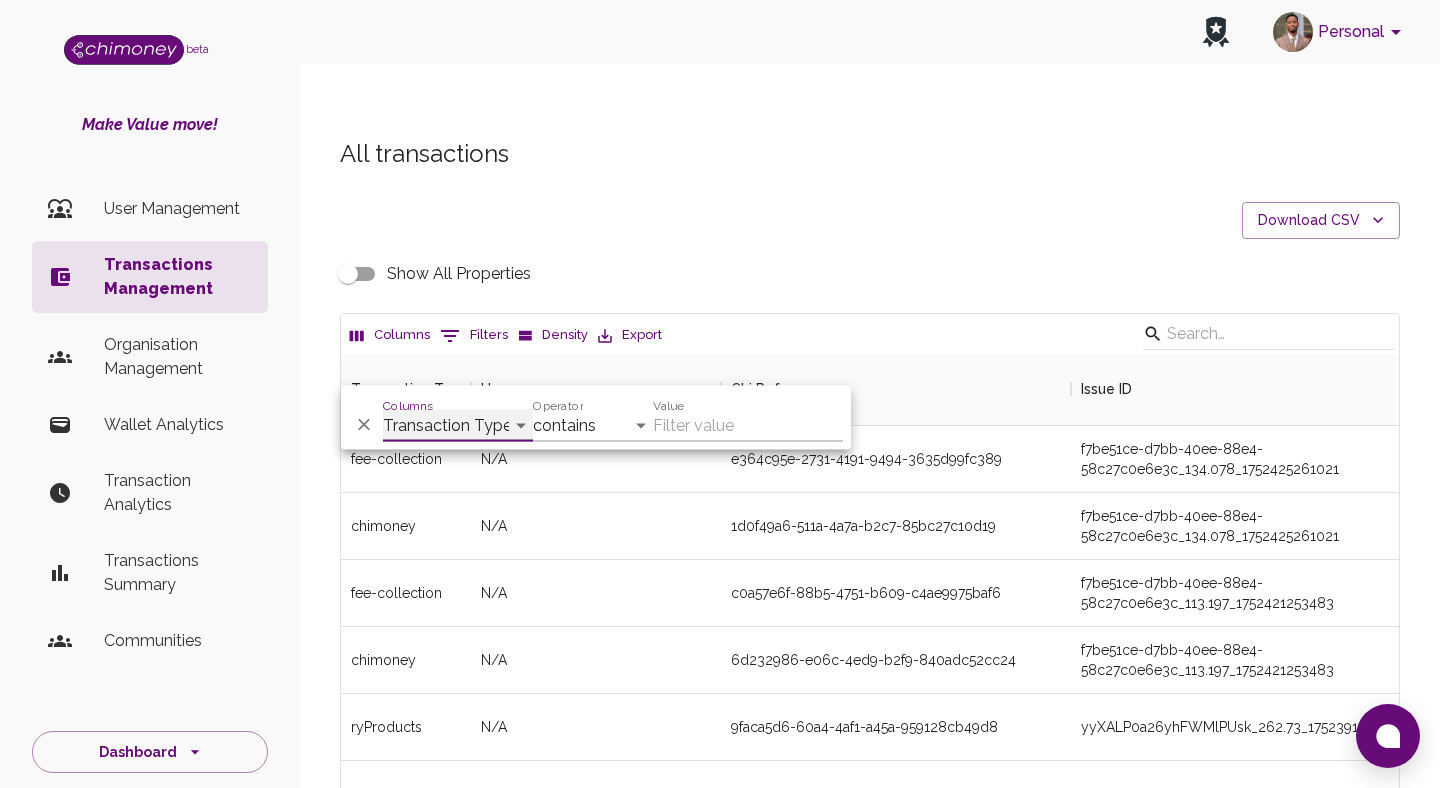 select on "chiRef" 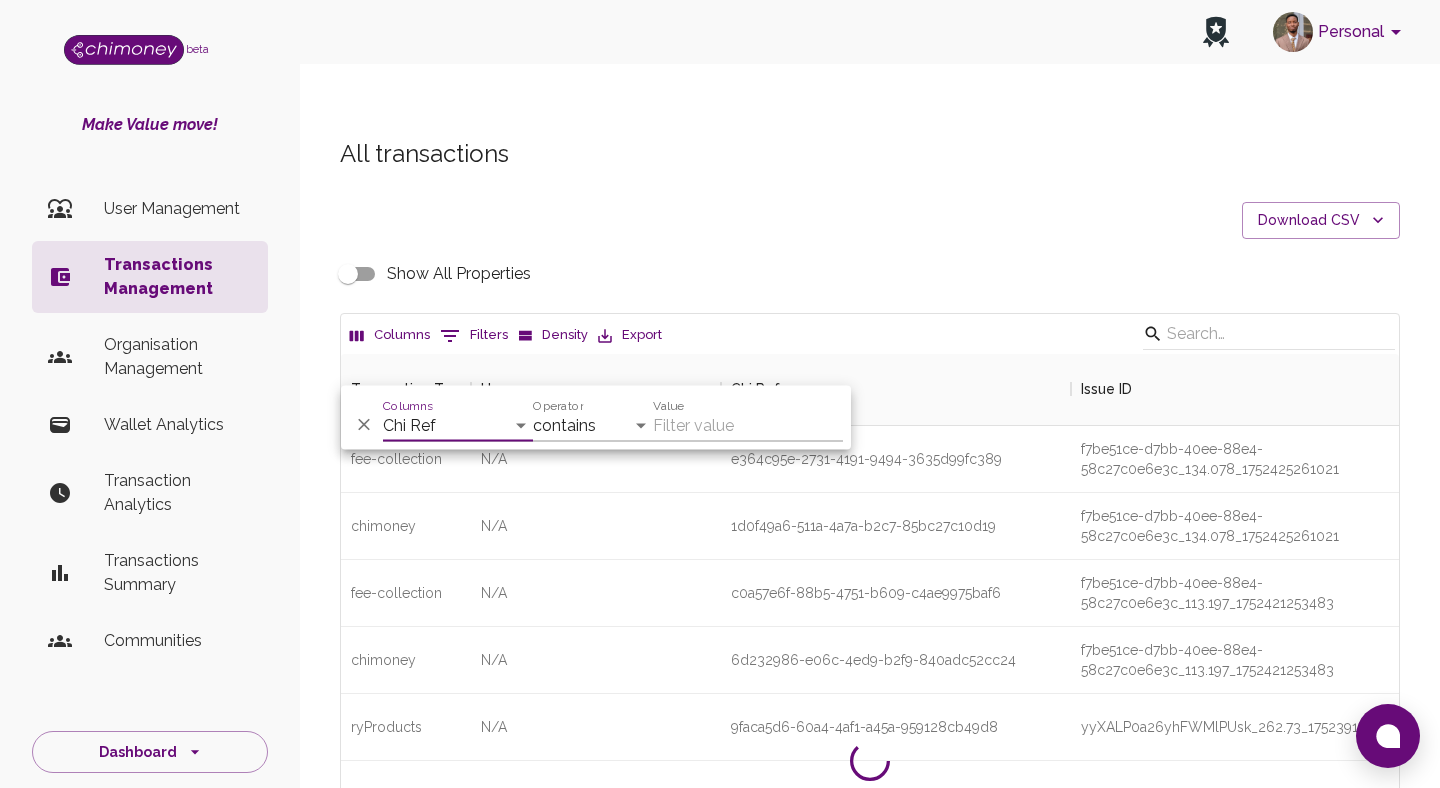 click on "Operator" at bounding box center (558, 405) 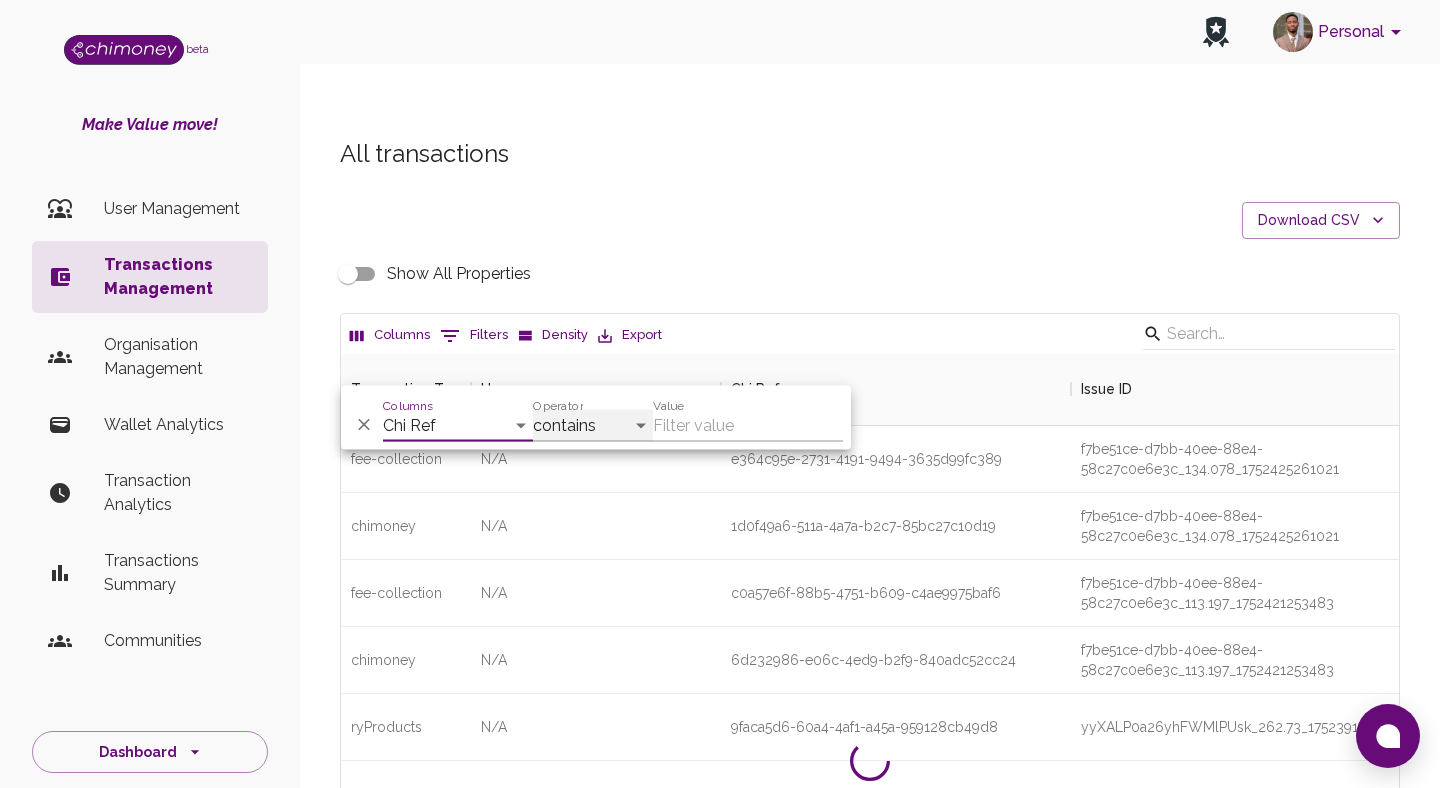 click on "contains equals starts with ends with is empty is not empty is any of" at bounding box center (593, 426) 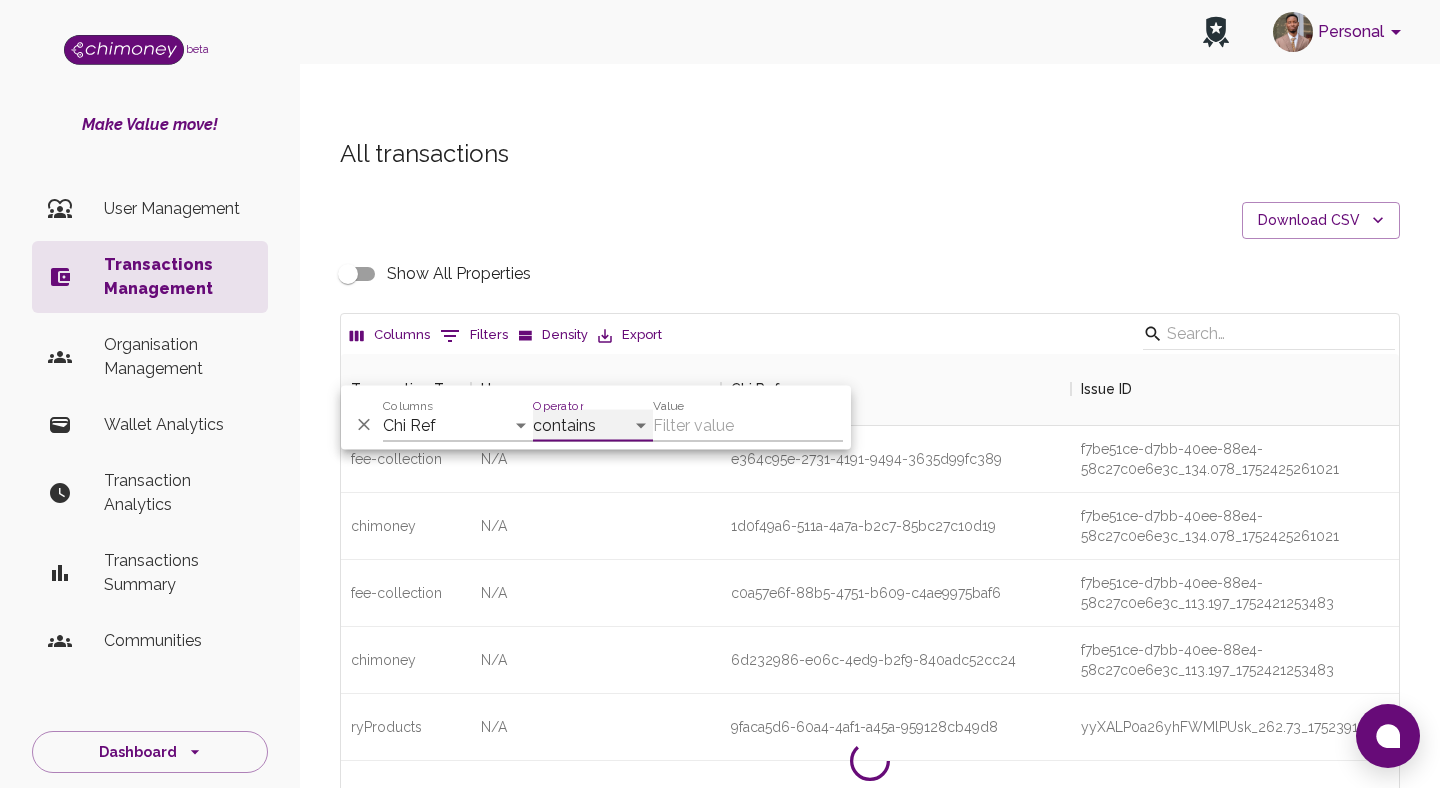 click on "contains equals starts with ends with is empty is not empty is any of" at bounding box center [593, 426] 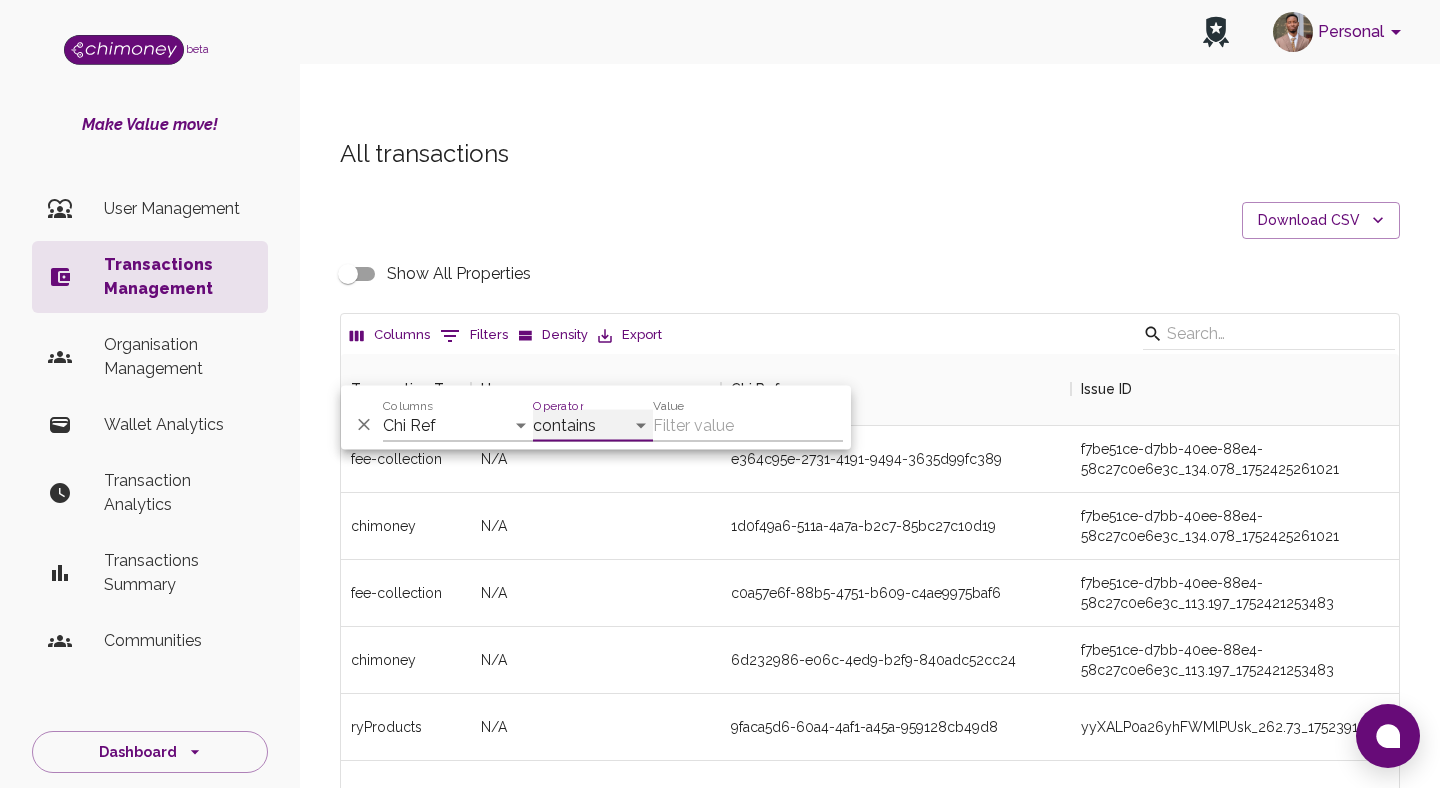 select on "equals" 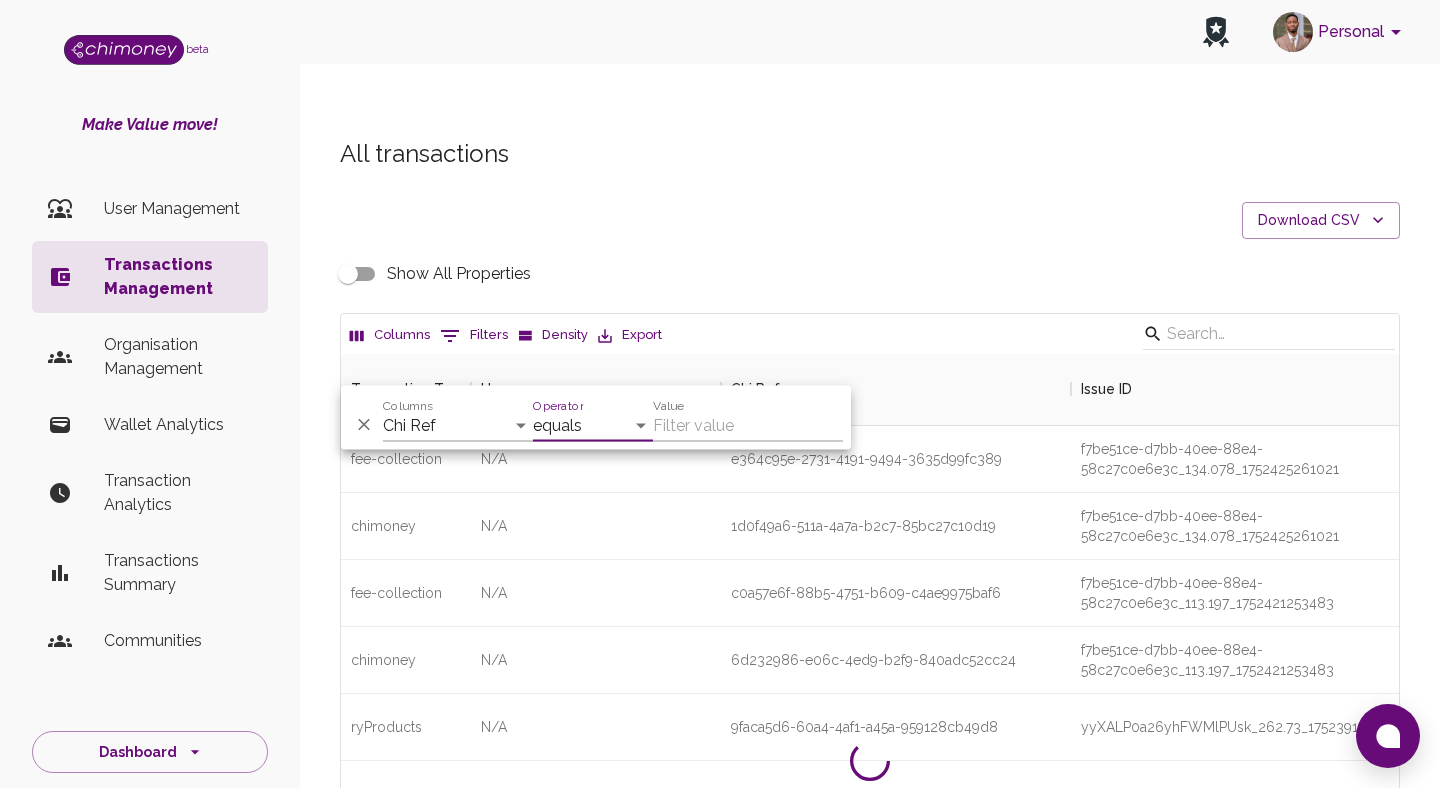 click on "Value" at bounding box center [748, 426] 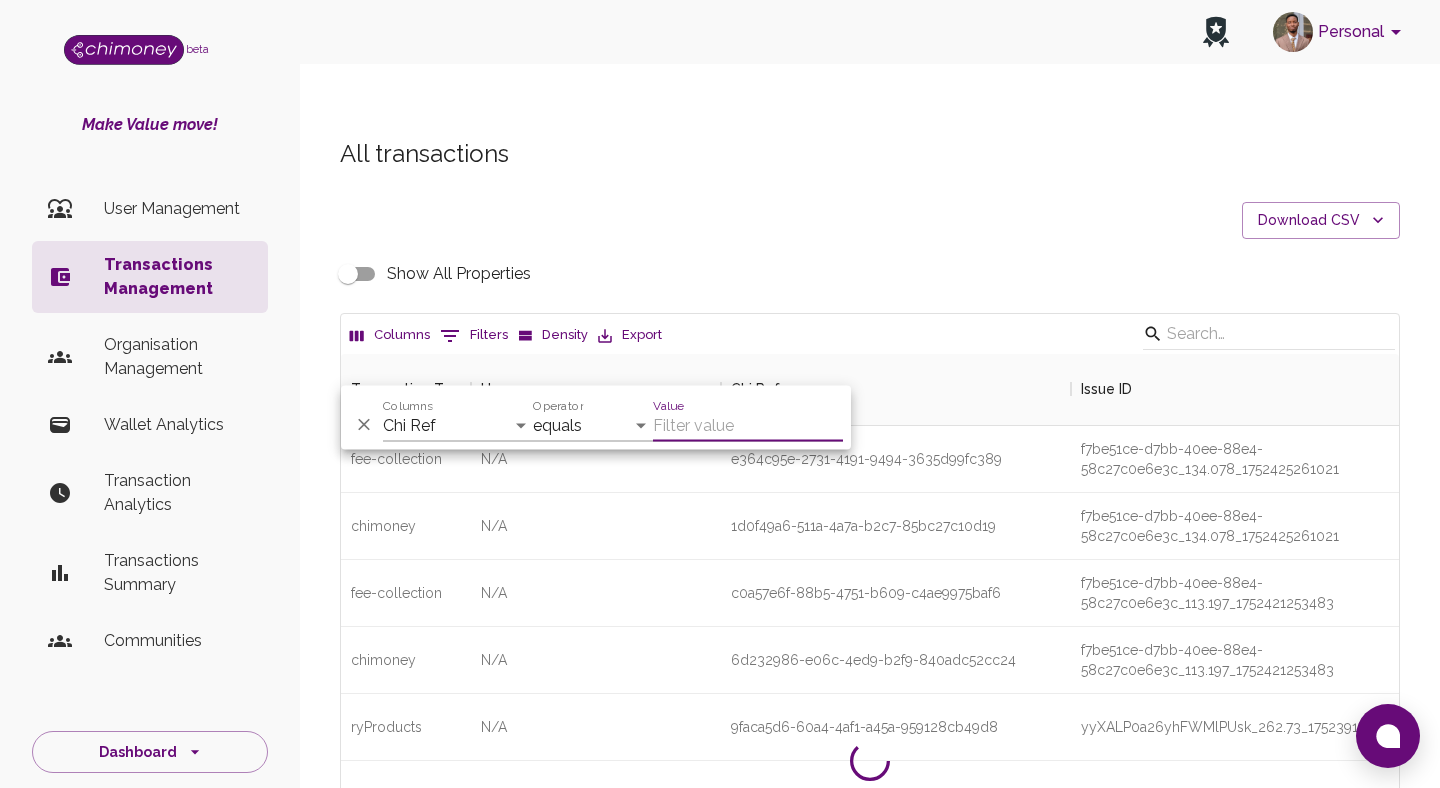 paste on "d469e902-3801-44d1-ac56-98ab9812b08c" 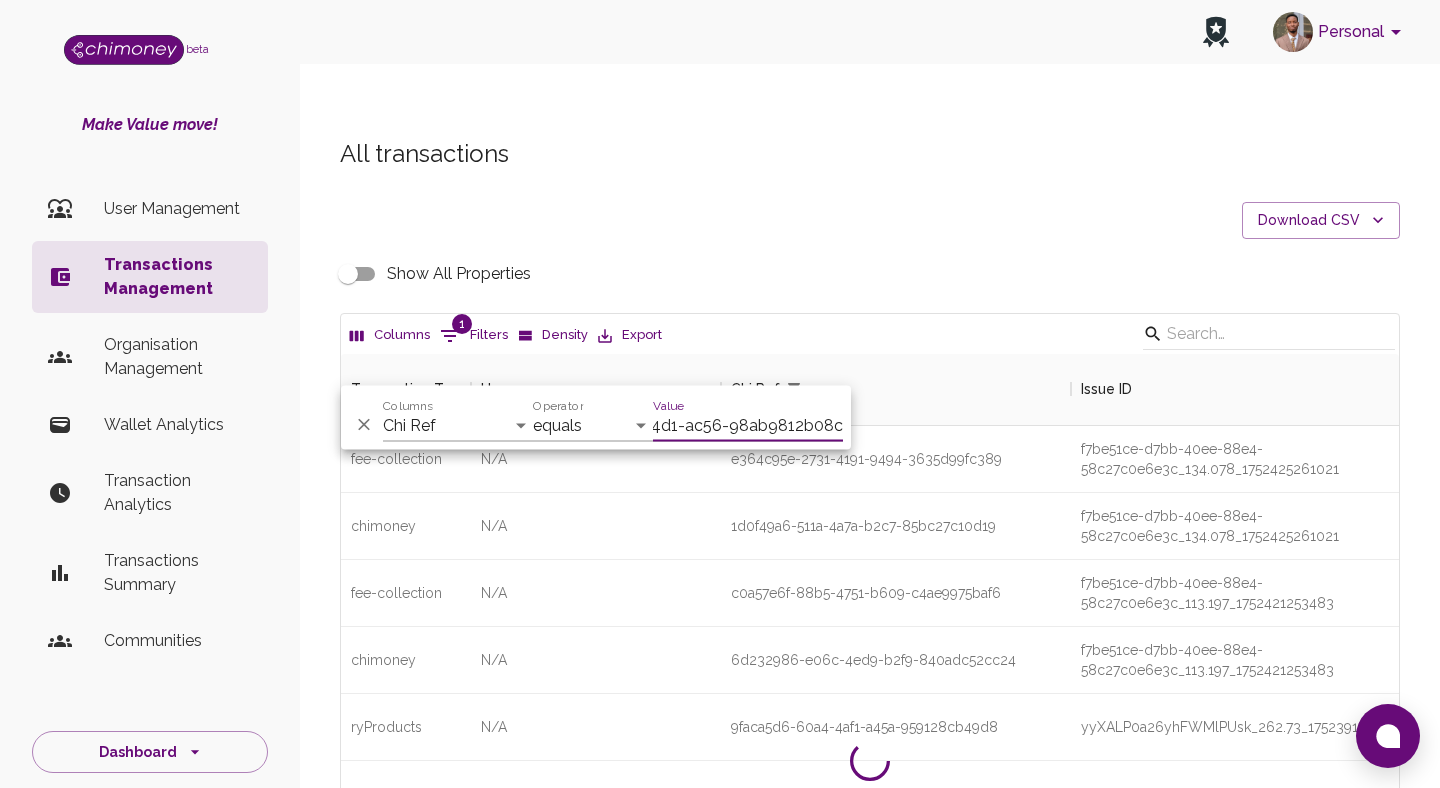 scroll, scrollTop: 0, scrollLeft: 125, axis: horizontal 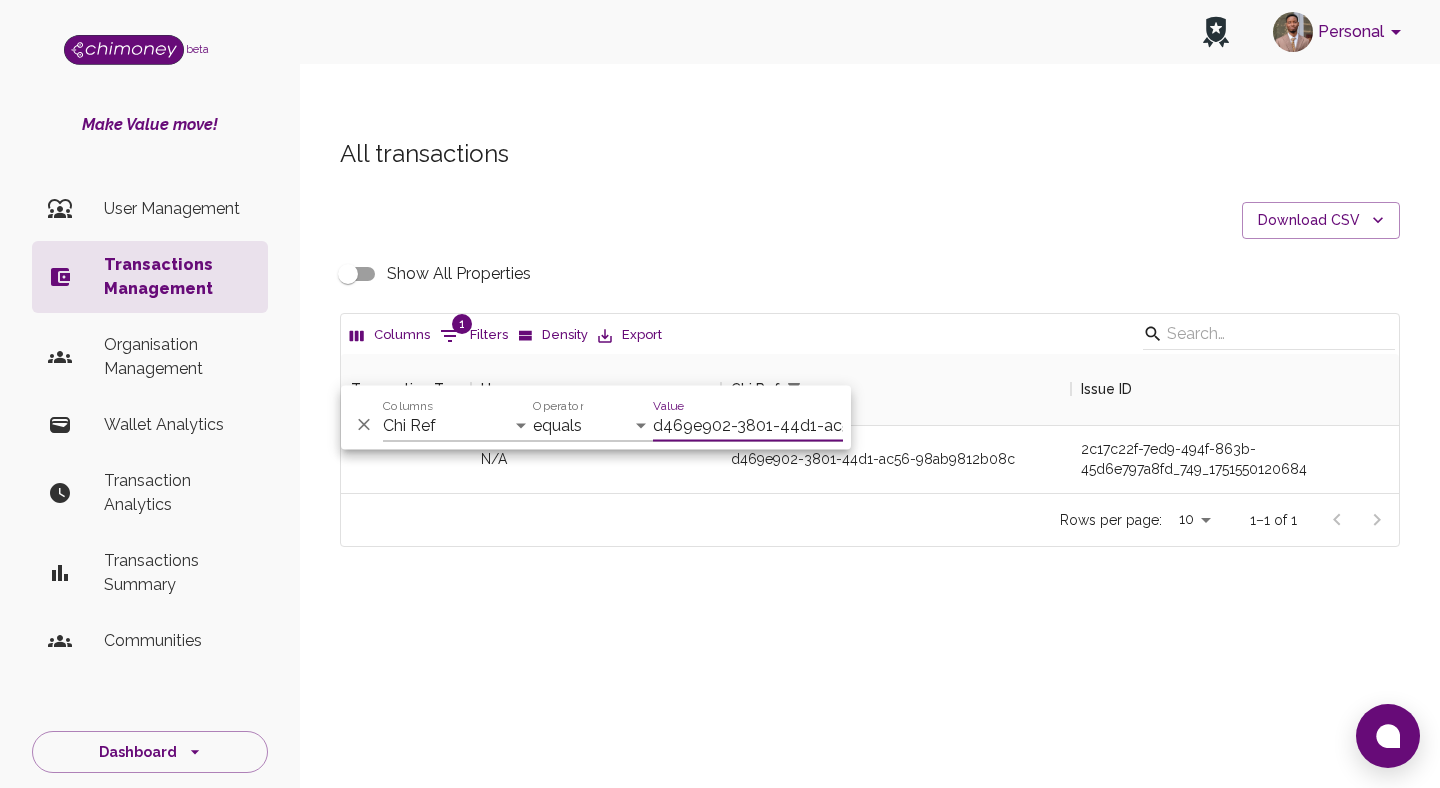 type on "d469e902-3801-44d1-ac56-98ab9812b08c" 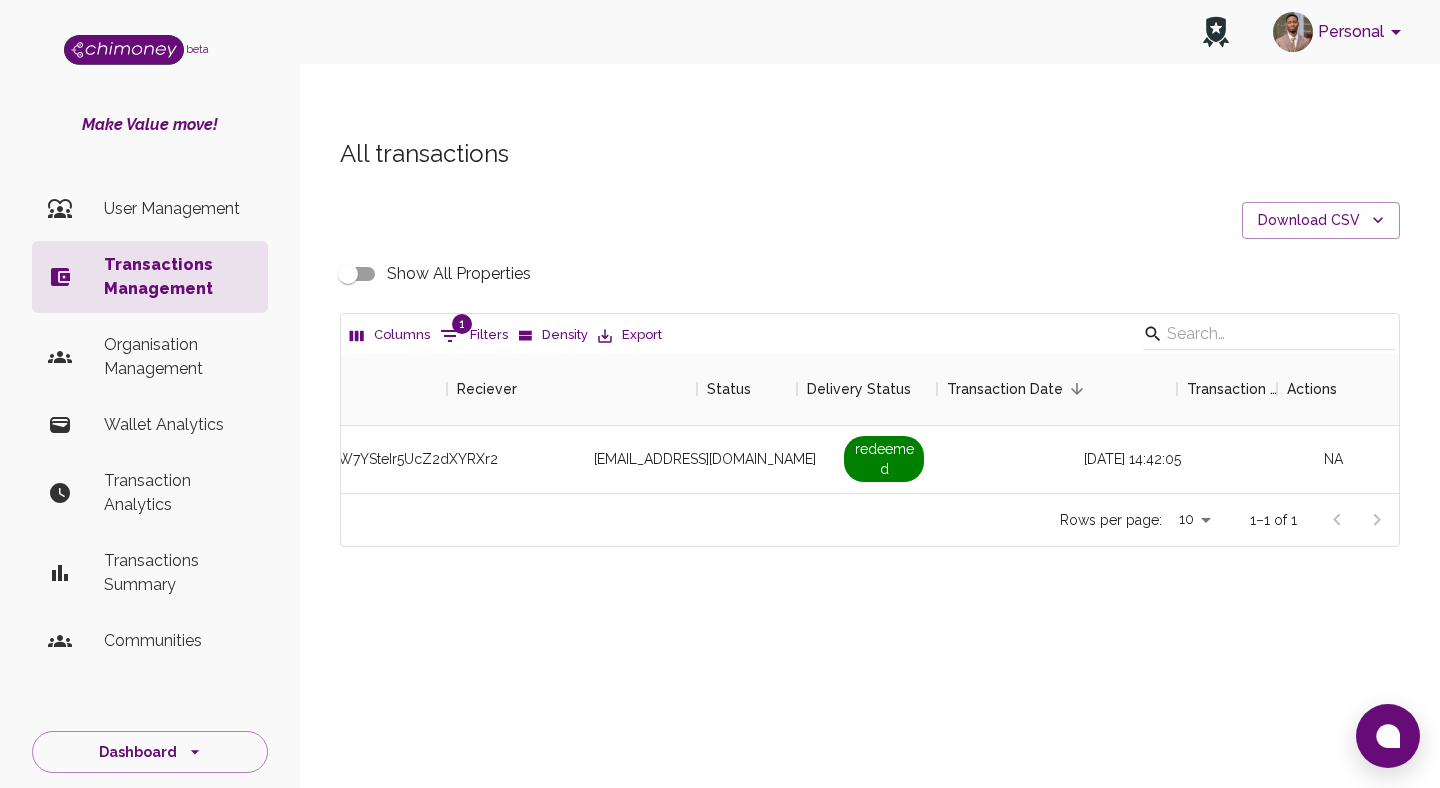 scroll, scrollTop: 0, scrollLeft: 1792, axis: horizontal 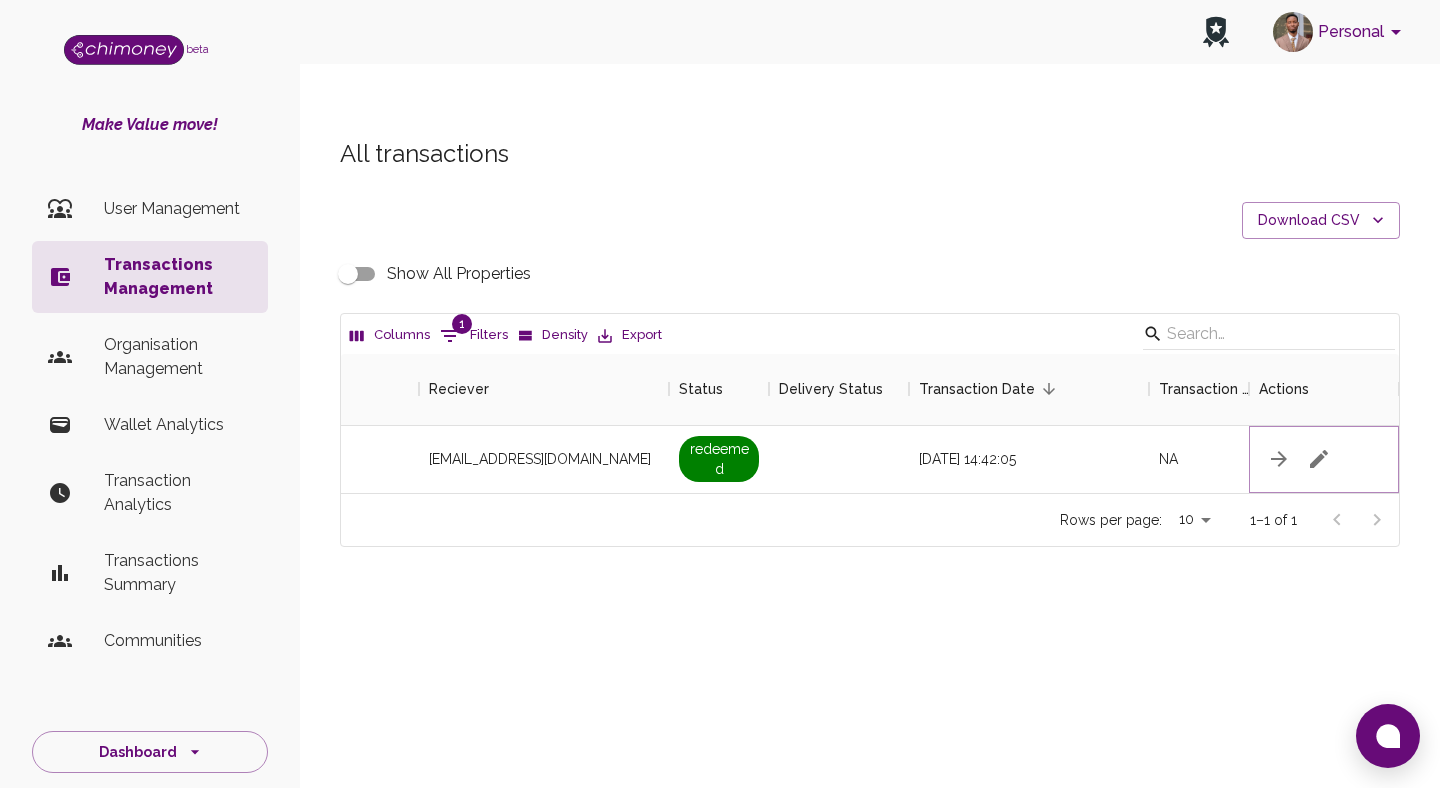 click 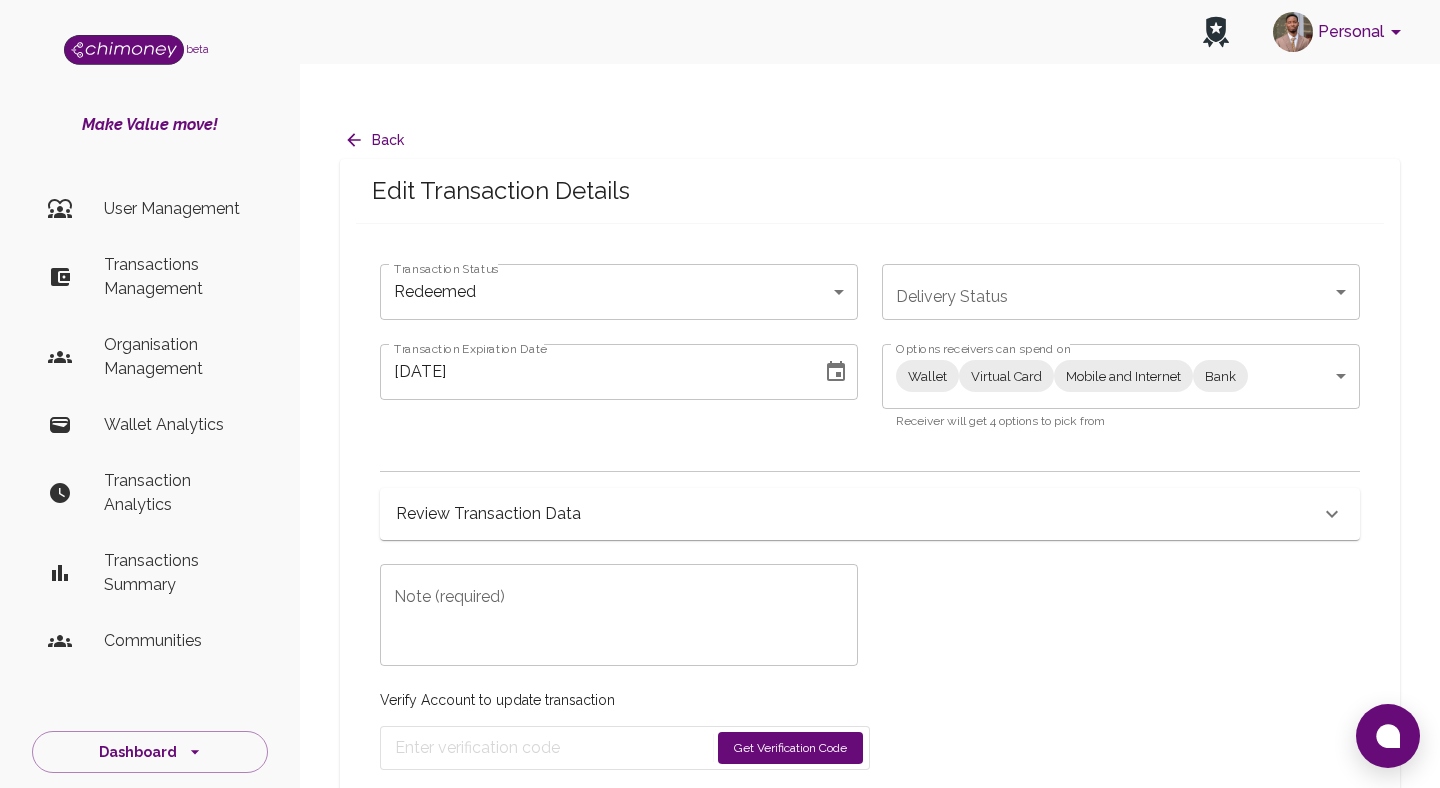 click on "Personal   beta Make Value move! User Management Transactions Management Organisation Management Wallet Analytics Transaction Analytics Transactions Summary Communities Dashboard ©  2025  Chi Technologies Inc. Back Edit Transaction Details Transaction Status Redeemed redeemed Transaction Status Delivery Status ​ Delivery Status Transaction Expiration Date 07/12/2025 Transaction Expiration Date Options receivers can spend on Wallet Virtual Card Mobile and Internet Bank Wallet,Virtual Card,Mobile and Internet,Bank Options receivers can spend on Receiver will get 4 options to pick from Review Transaction Data Transaction Information ChiRef d469e902-3801-44d1-ac56-98ab9812b08c Amount (USD) 7.00 Currency USD Fee (USD) 1 Transaction Type Transaction Status redeemed Delivery Status Transaction Date July 3, 2025 at 2:42 PM Reciever billtephilla@gmail.com Raw Redeem Data {}   Transaction Metadata Transaction Update Log Full Transaction Data Note (required) x Note (required) Verify Account to update transaction" at bounding box center [720, 414] 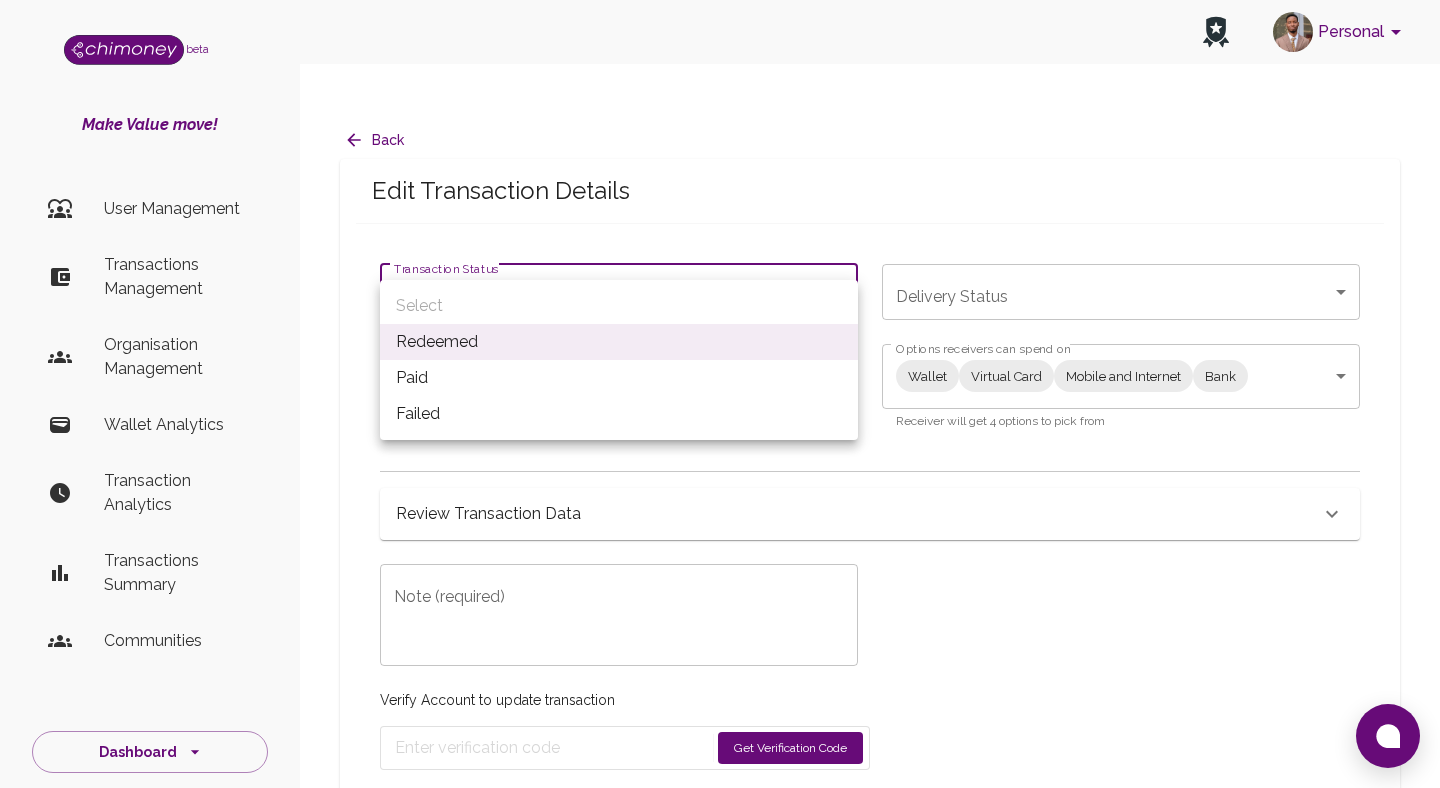 click on "Paid" at bounding box center [619, 378] 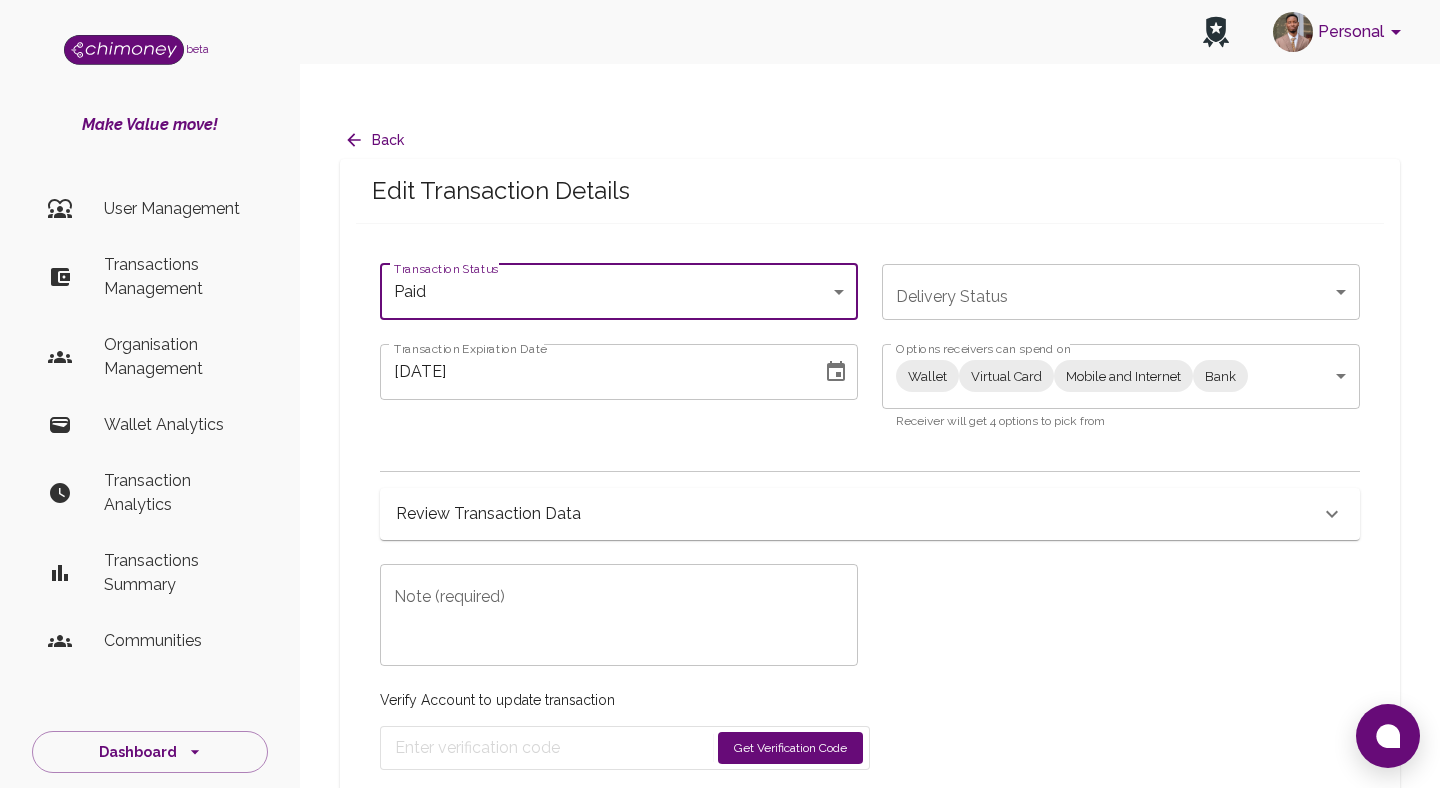 click on "Personal   beta Make Value move! User Management Transactions Management Organisation Management Wallet Analytics Transaction Analytics Transactions Summary Communities Dashboard ©  2025  Chi Technologies Inc. Back Edit Transaction Details Transaction Status Paid paid Transaction Status Delivery Status ​ Delivery Status Transaction Expiration Date 07/12/2025 Transaction Expiration Date Options receivers can spend on Wallet Virtual Card Mobile and Internet Bank Wallet,Virtual Card,Mobile and Internet,Bank Options receivers can spend on Receiver will get 4 options to pick from Review Transaction Data Transaction Information ChiRef d469e902-3801-44d1-ac56-98ab9812b08c Amount (USD) 7.00 Currency USD Fee (USD) 1 Transaction Type Transaction Status paid Delivery Status Transaction Date July 3, 2025 at 2:42 PM Reciever billtephilla@gmail.com Raw Redeem Data {}   Transaction Metadata Transaction Update Log Full Transaction Data Note (required) x Note (required) Verify Account to update transaction     Account test" at bounding box center [720, 414] 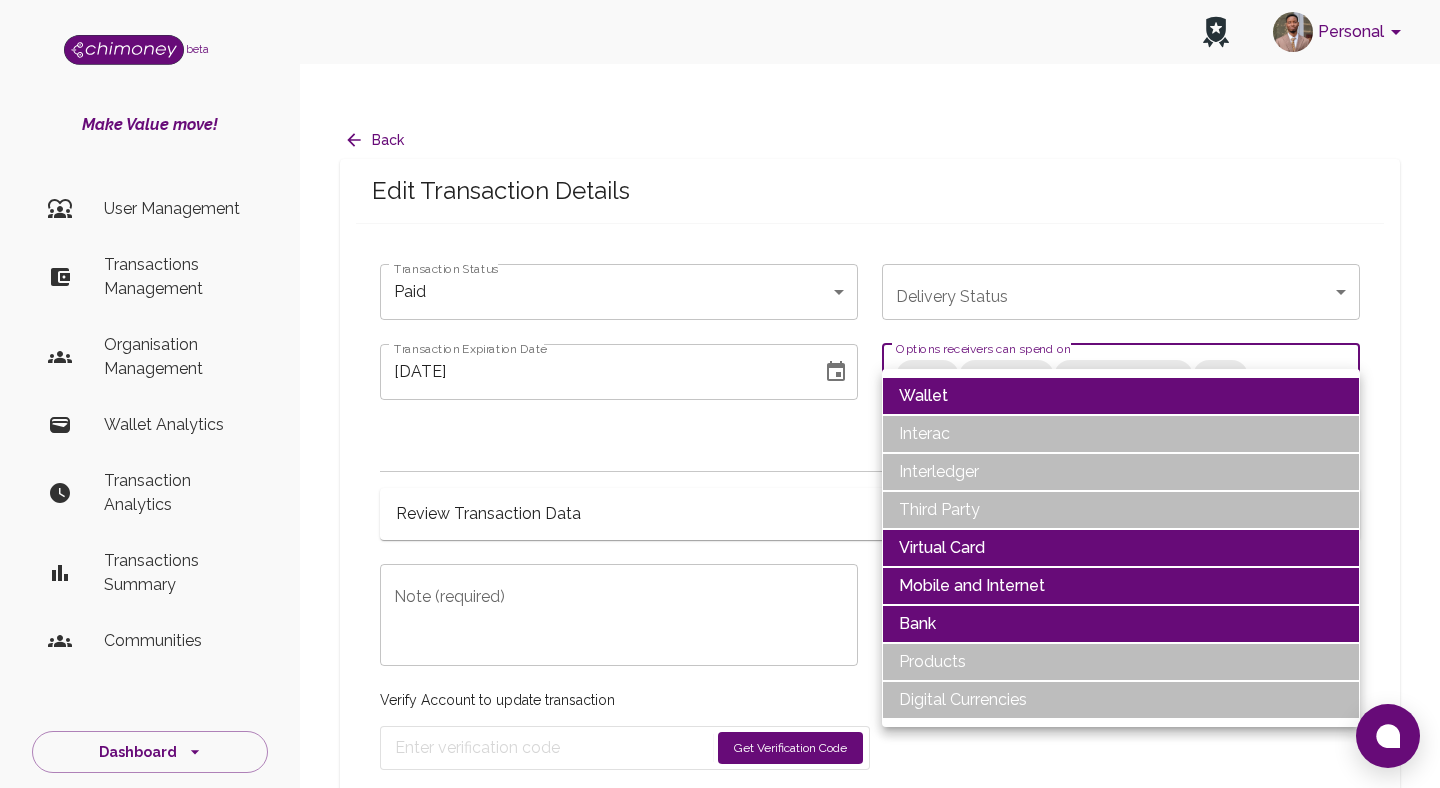 click on "Wallet" at bounding box center (1121, 396) 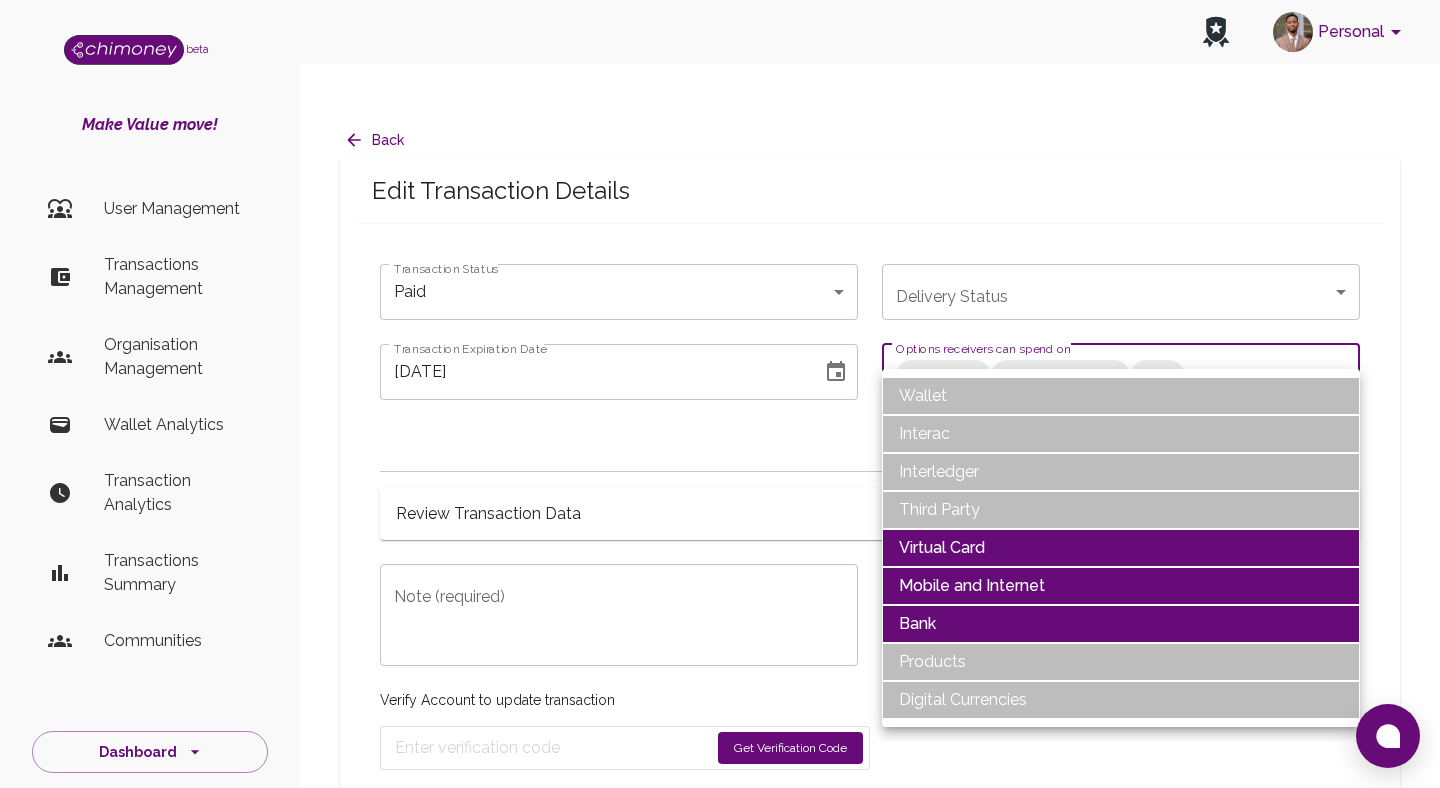 click on "Mobile and Internet" at bounding box center (1121, 586) 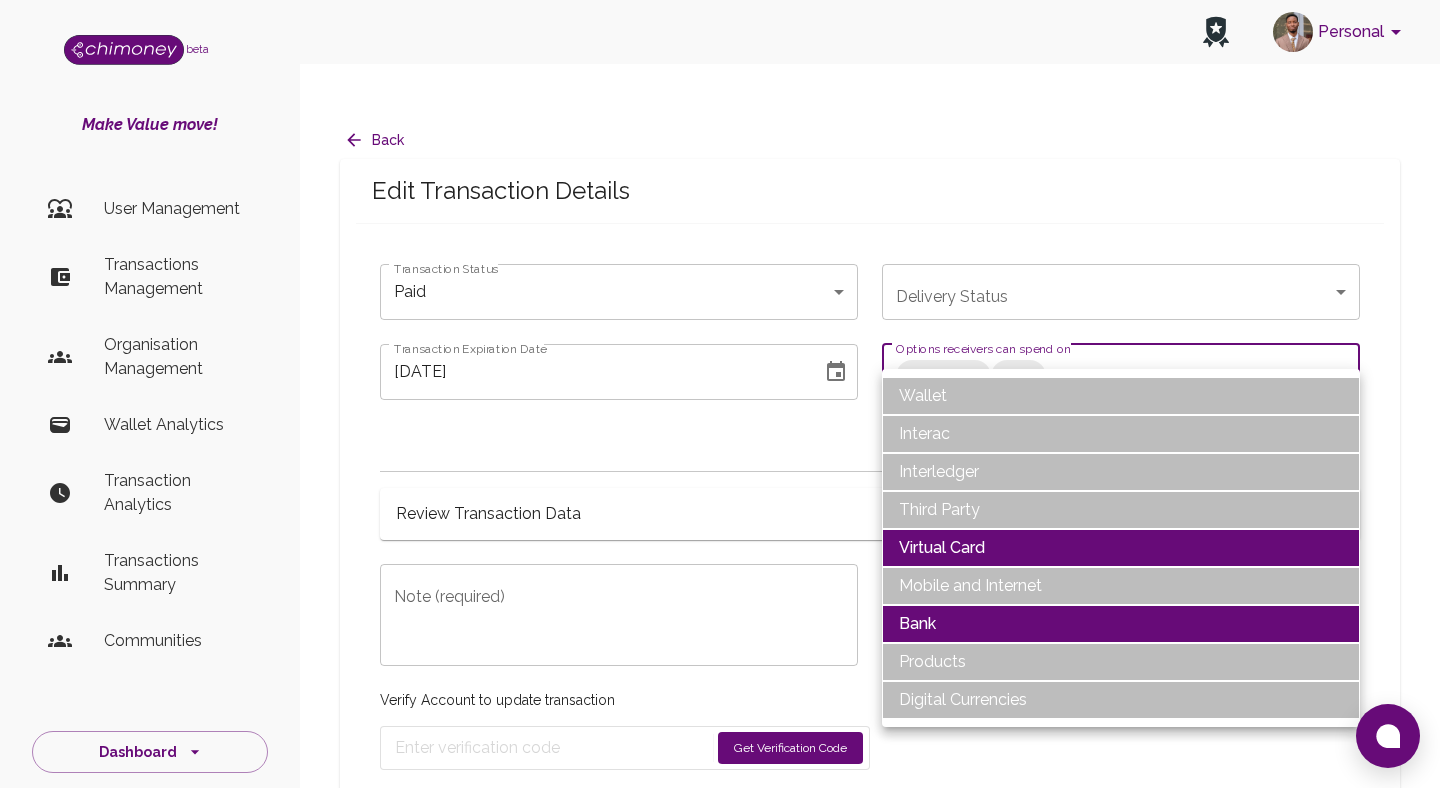 click on "Virtual Card" at bounding box center (1121, 548) 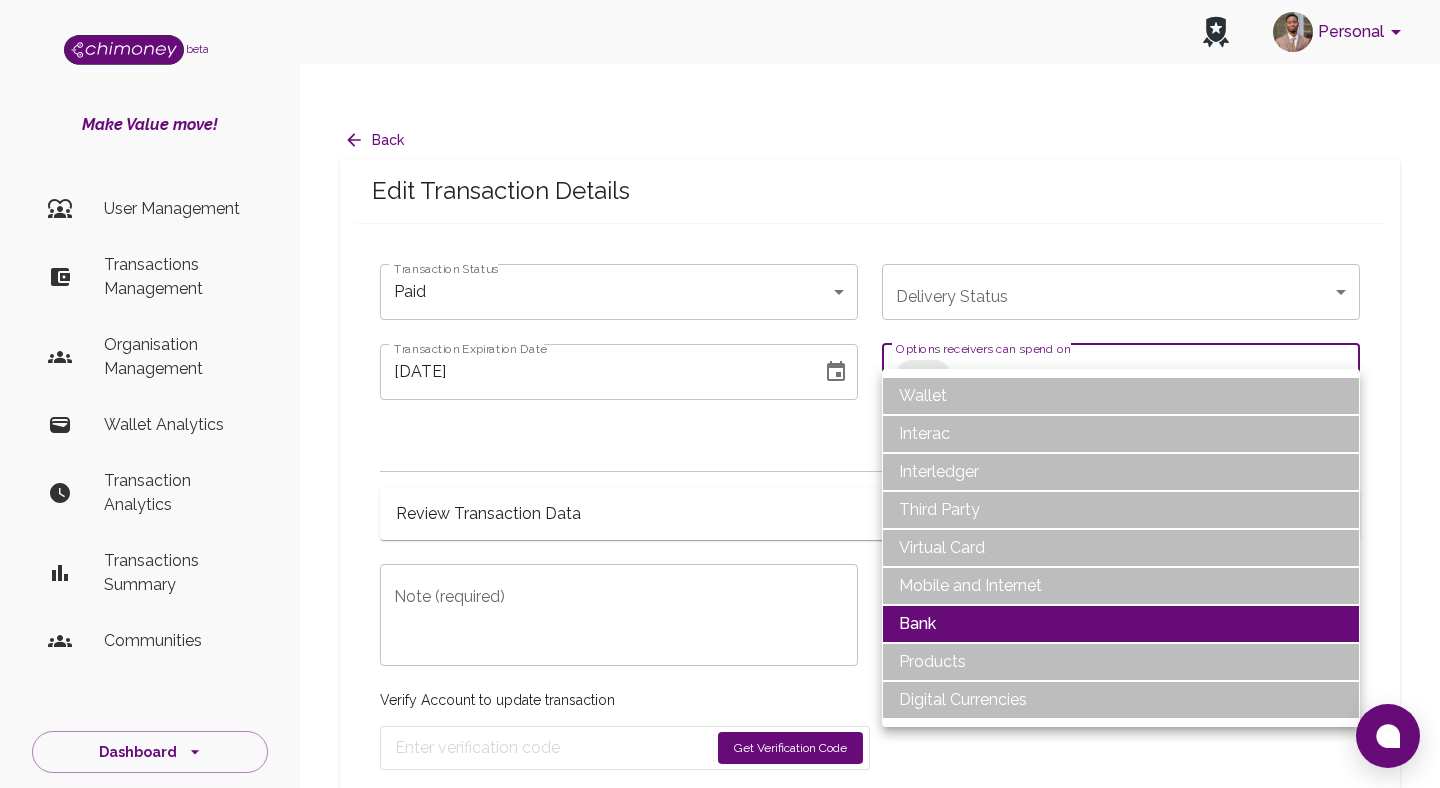 click at bounding box center (720, 394) 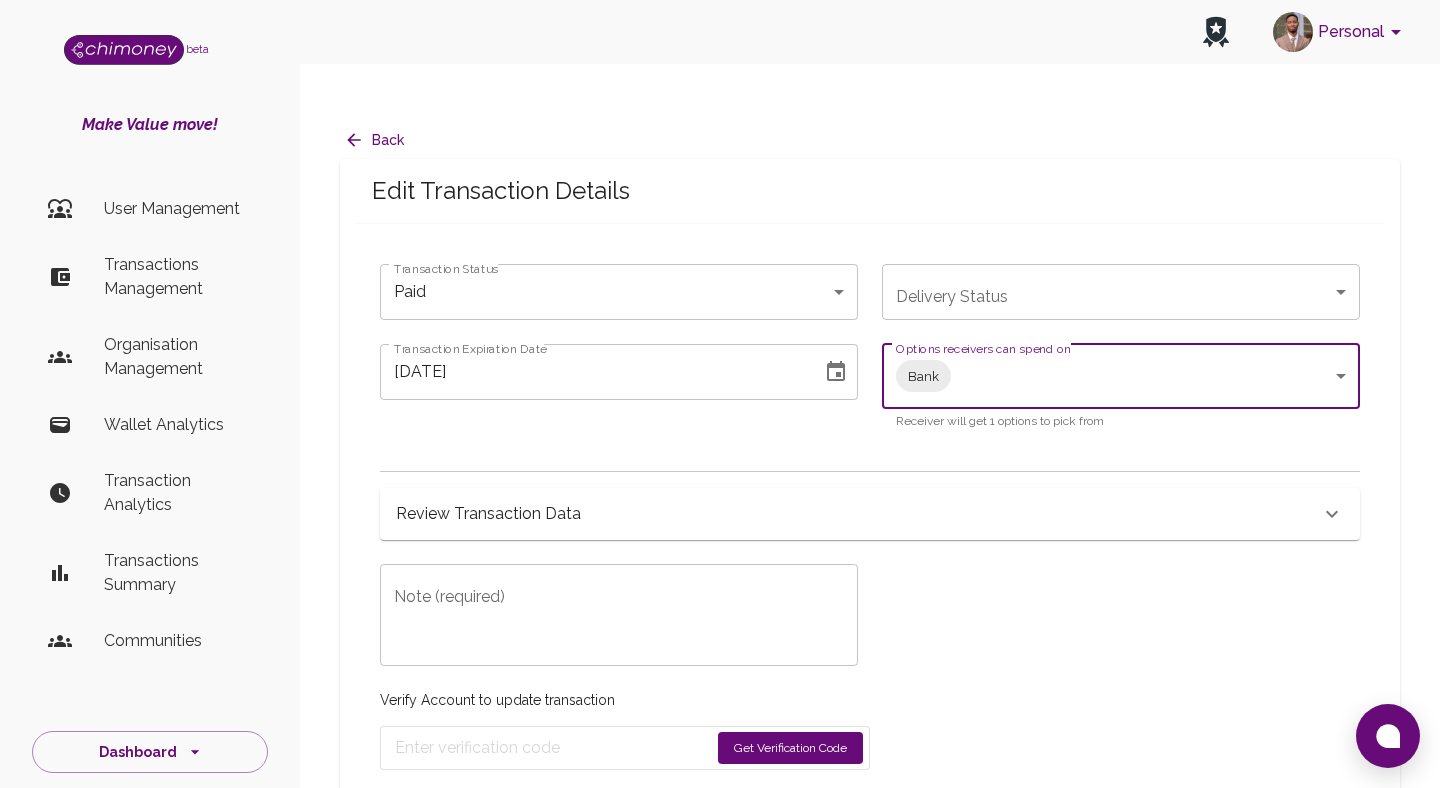 click on "Note (required)" at bounding box center (619, 615) 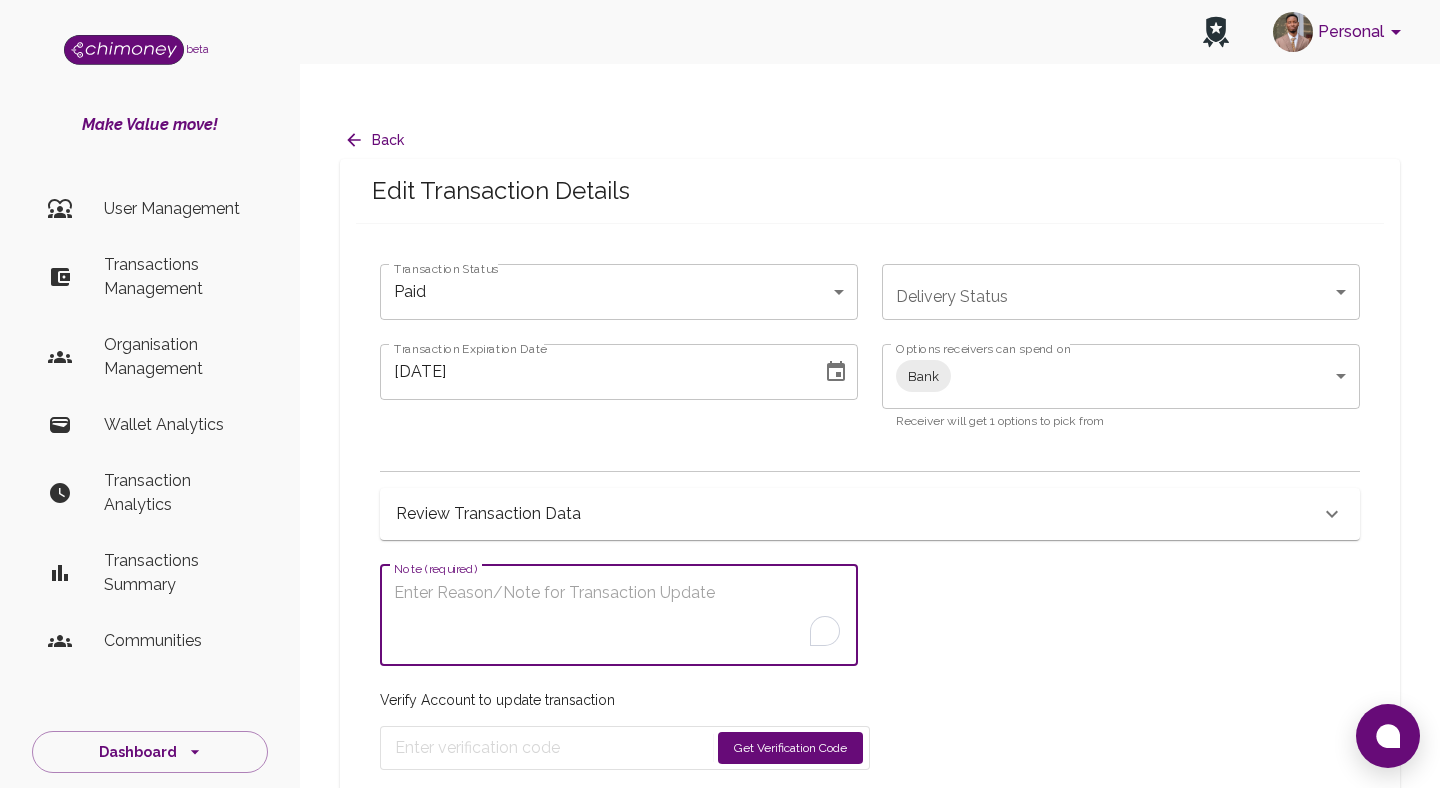 click 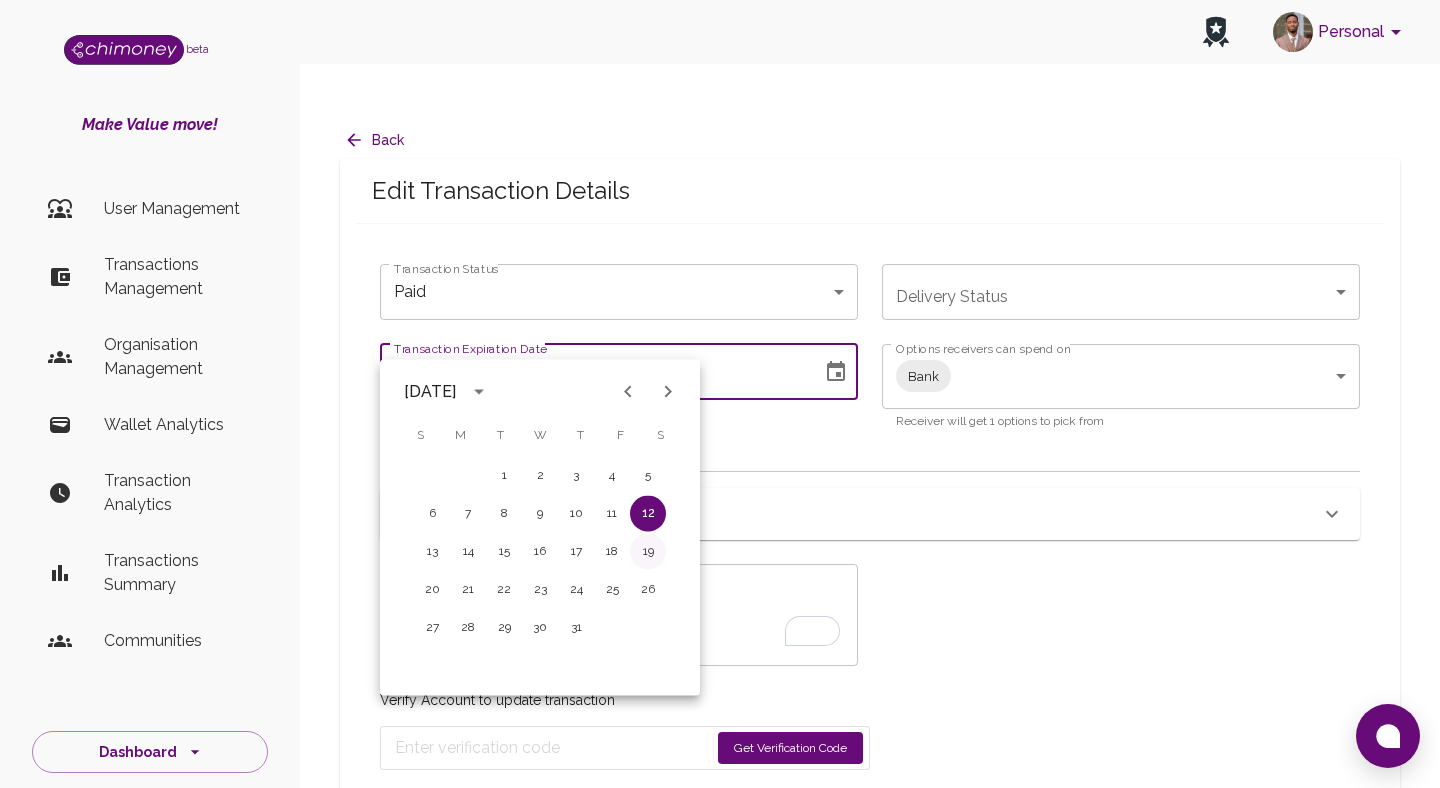 click on "19" at bounding box center [648, 552] 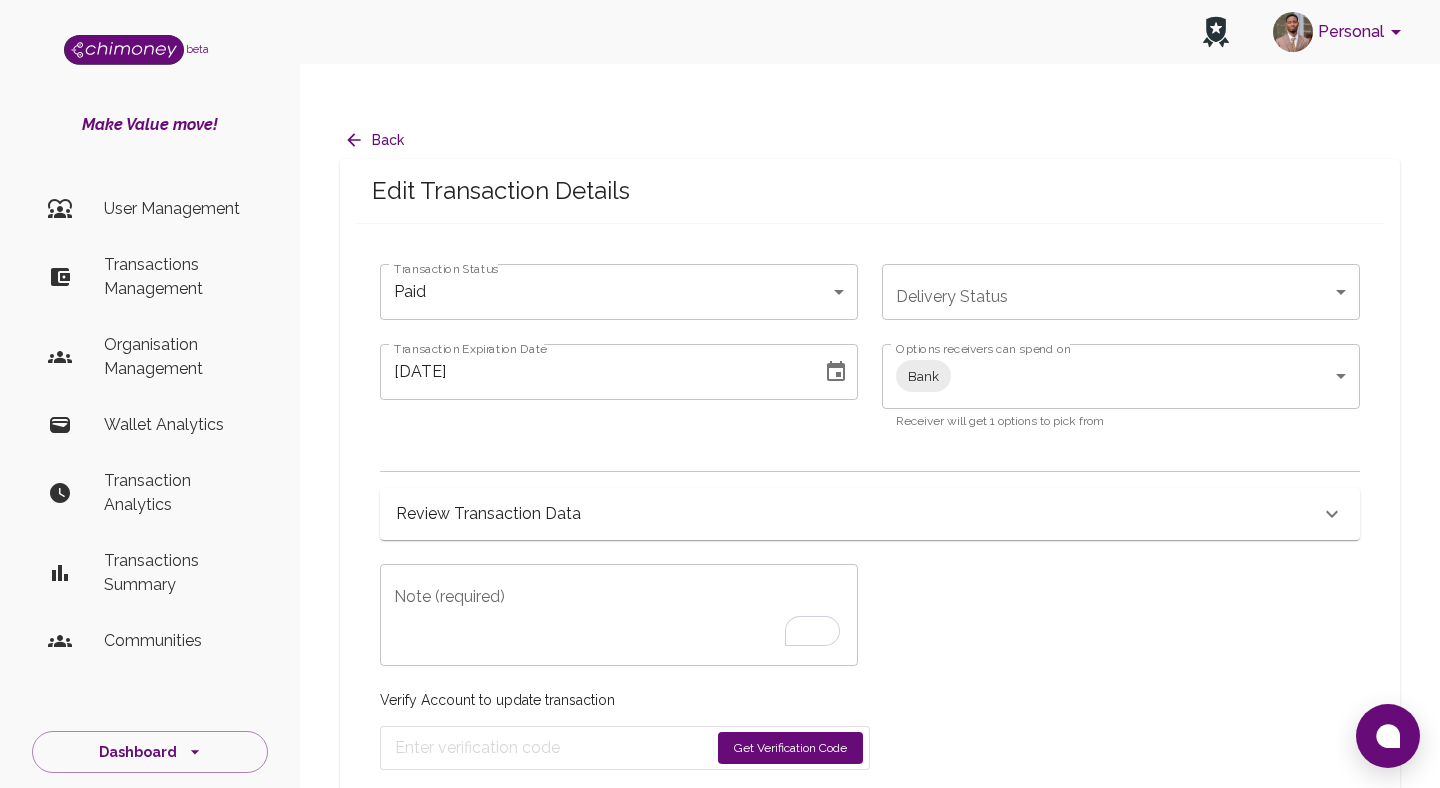click on "Note (required)" at bounding box center (619, 615) 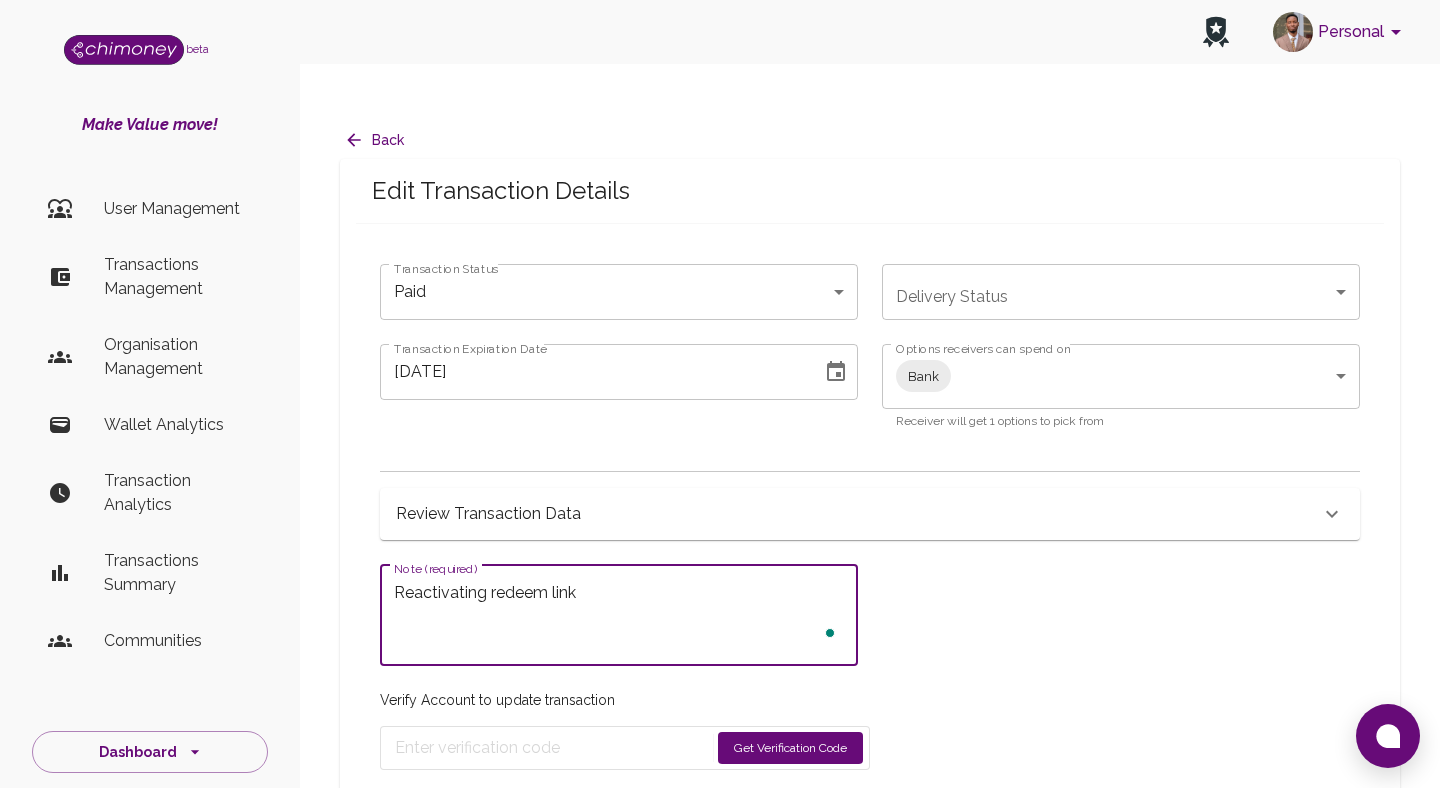type on "Reactivating redeem link" 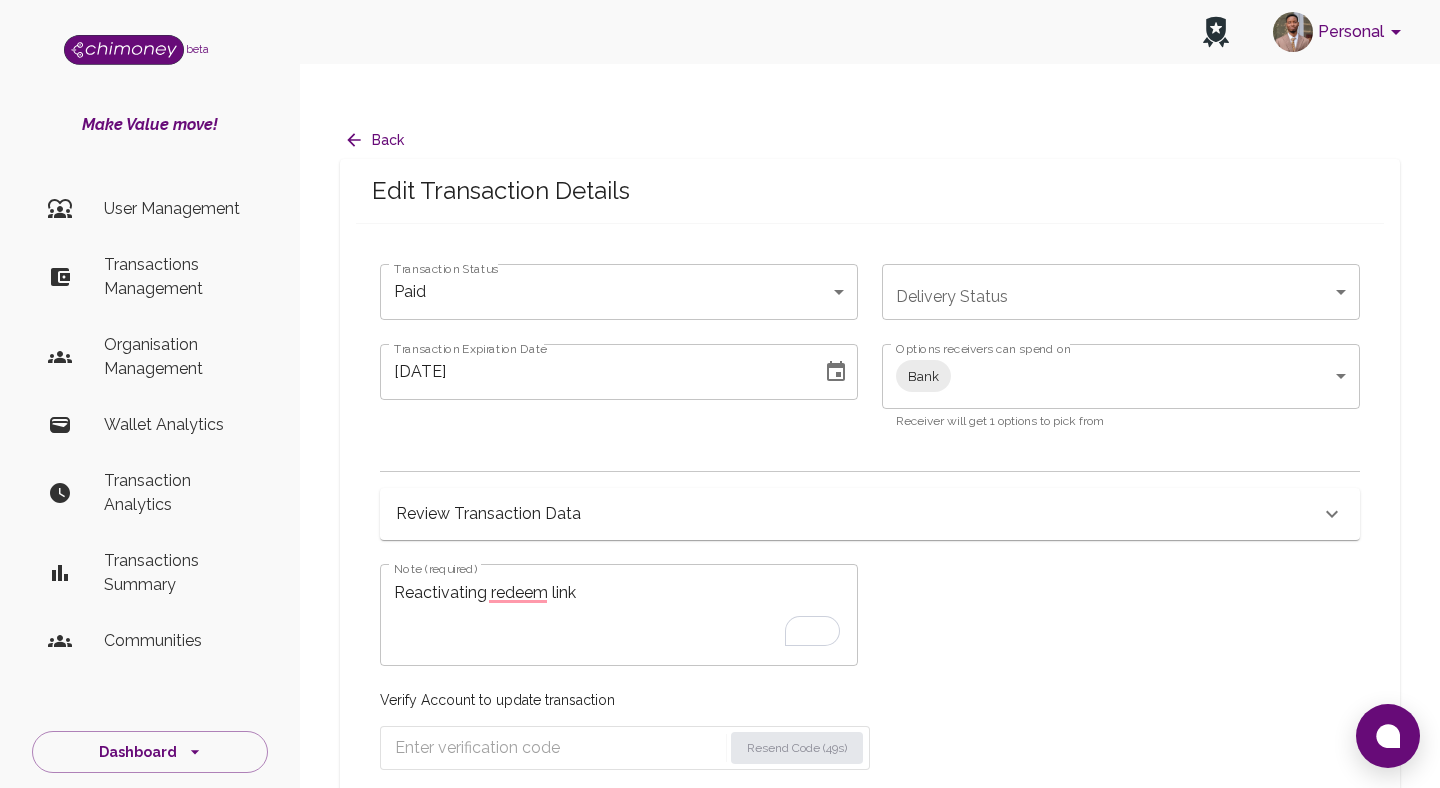 click on "Review Transaction Data" at bounding box center [488, 514] 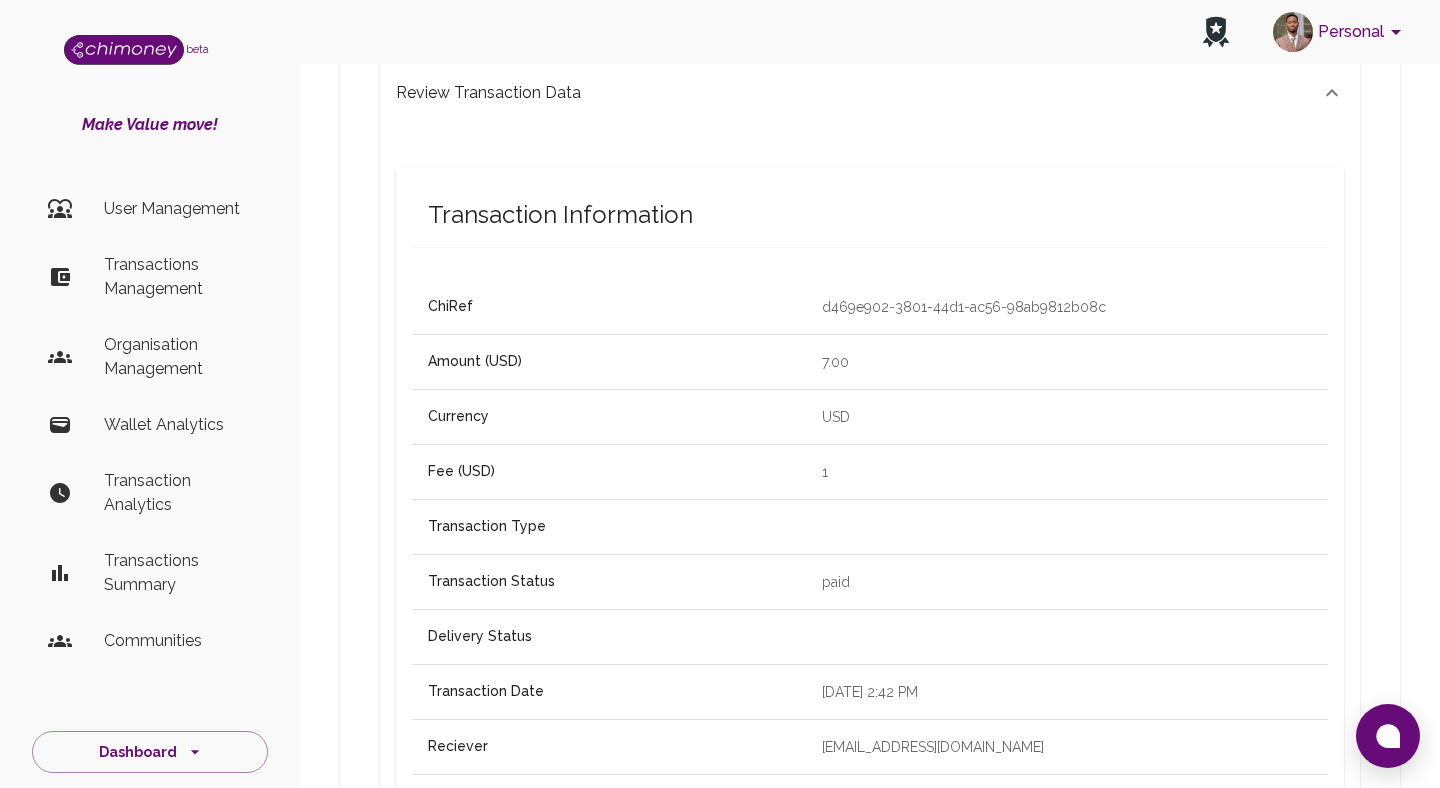 scroll, scrollTop: 445, scrollLeft: 0, axis: vertical 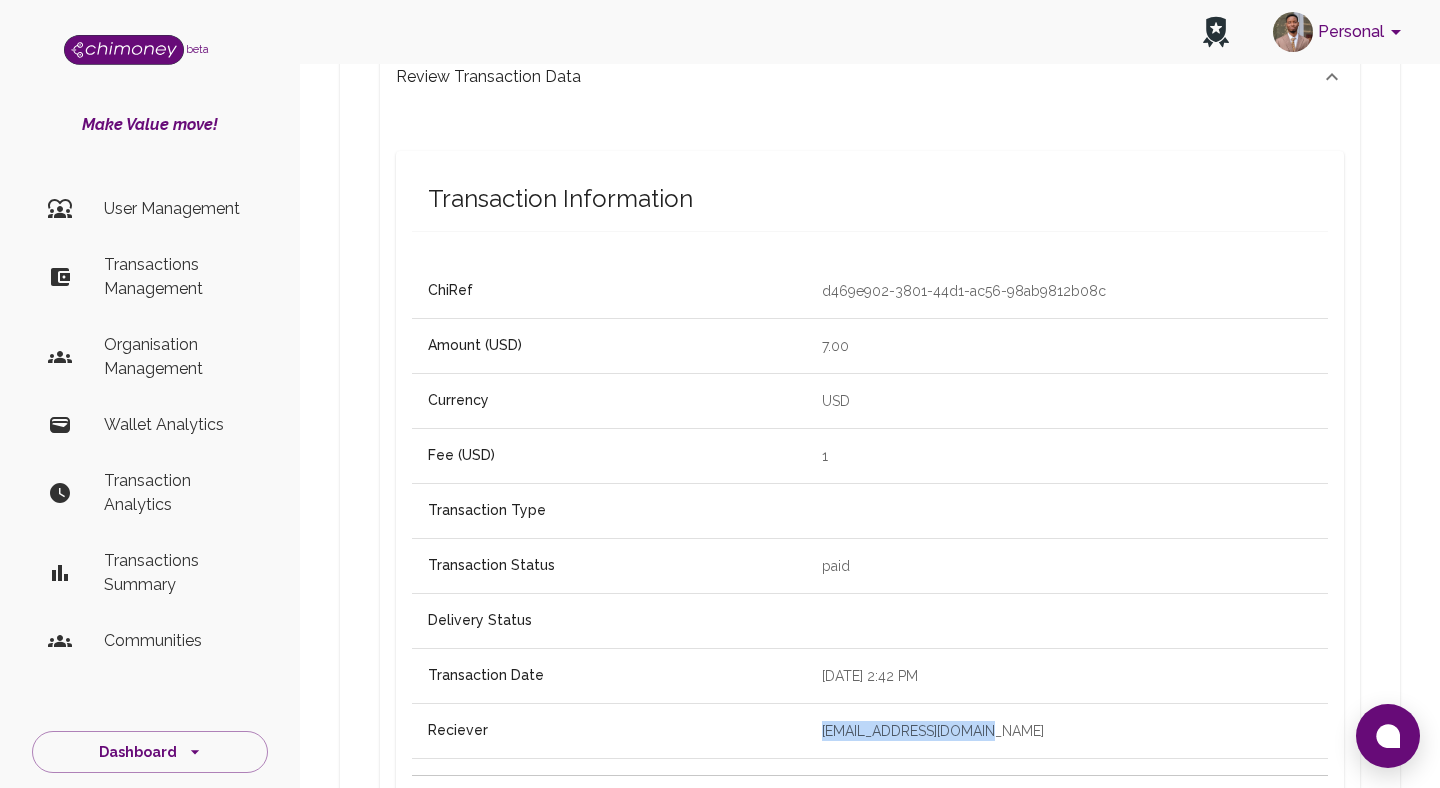 drag, startPoint x: 944, startPoint y: 686, endPoint x: 733, endPoint y: 686, distance: 211 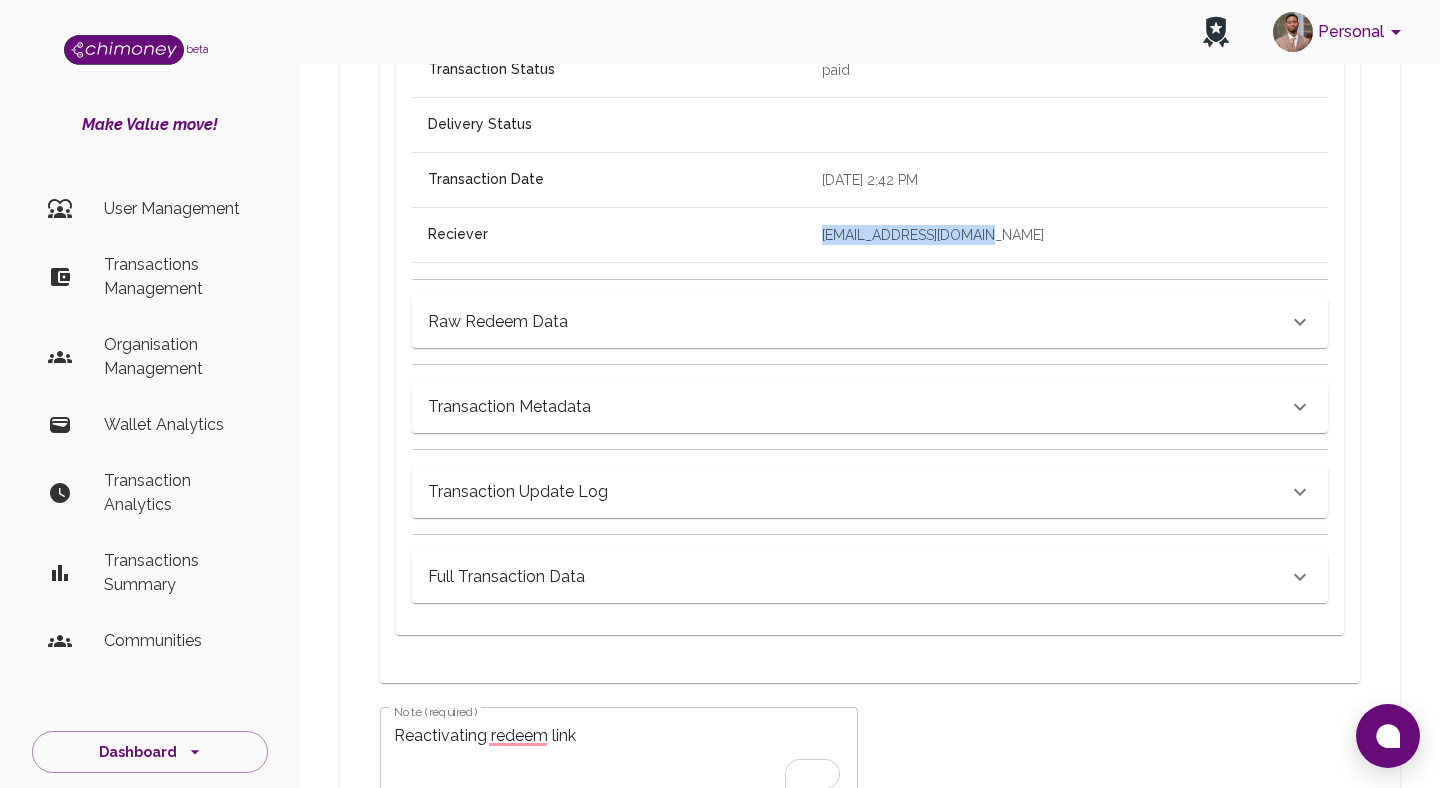 scroll, scrollTop: 1146, scrollLeft: 0, axis: vertical 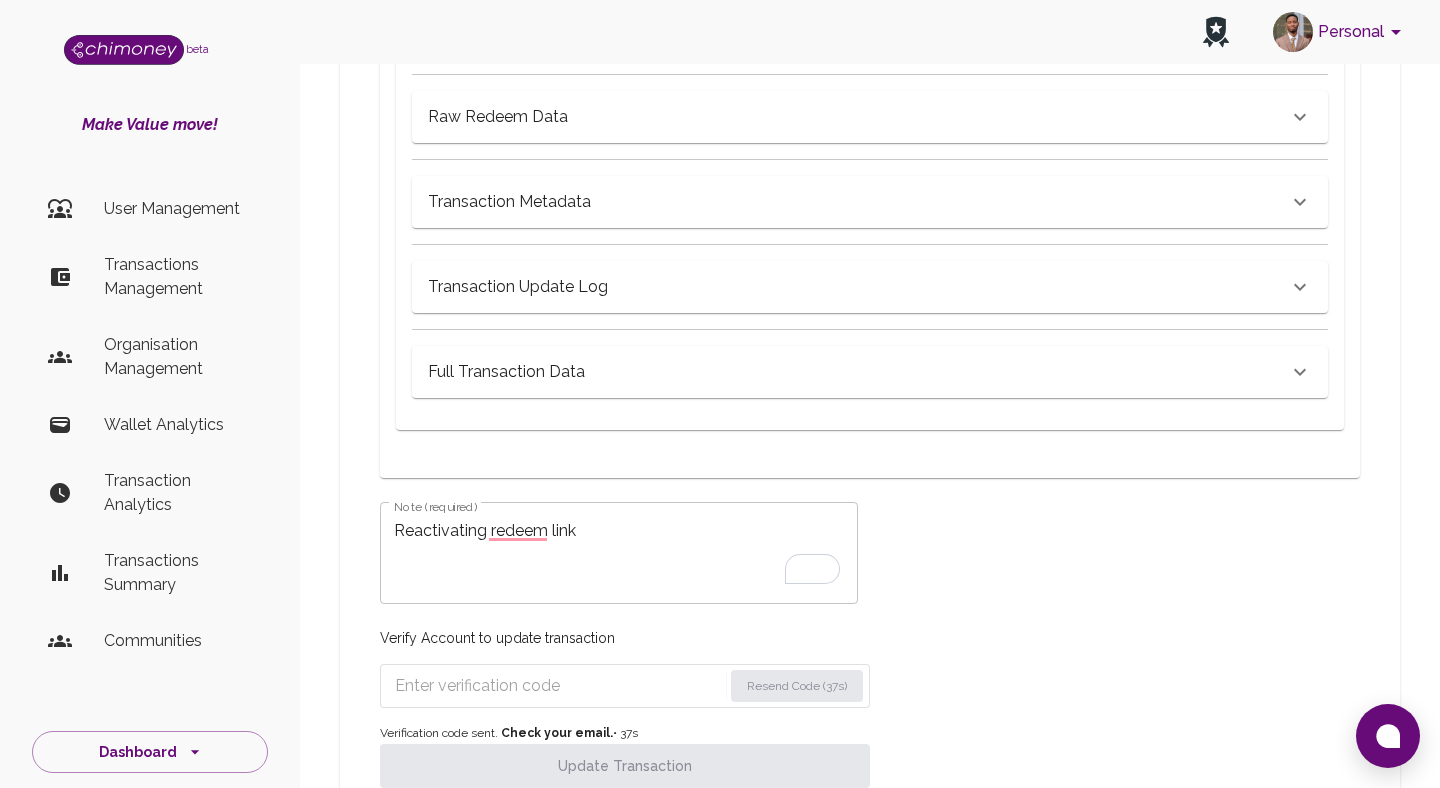 click at bounding box center [558, 686] 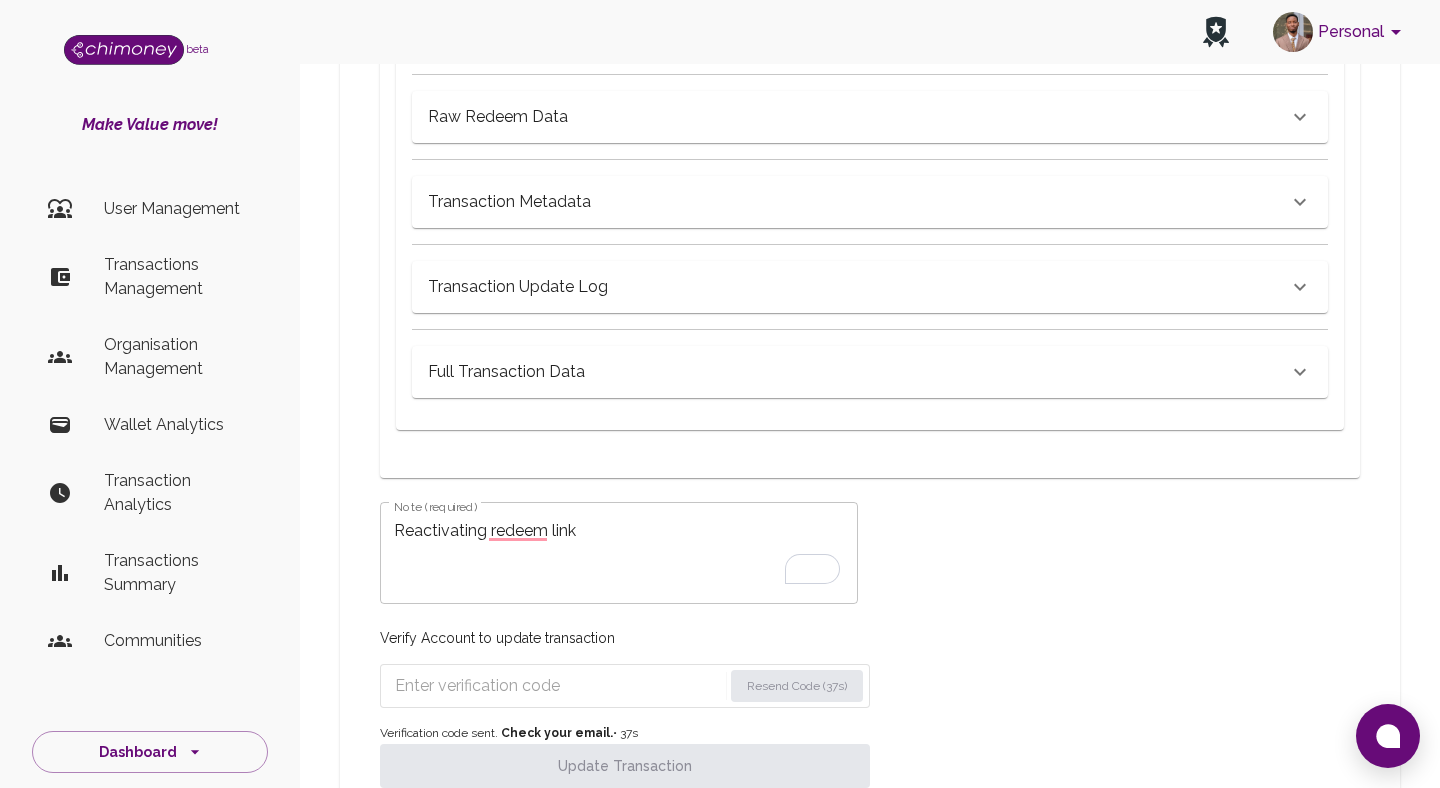 paste on "9150" 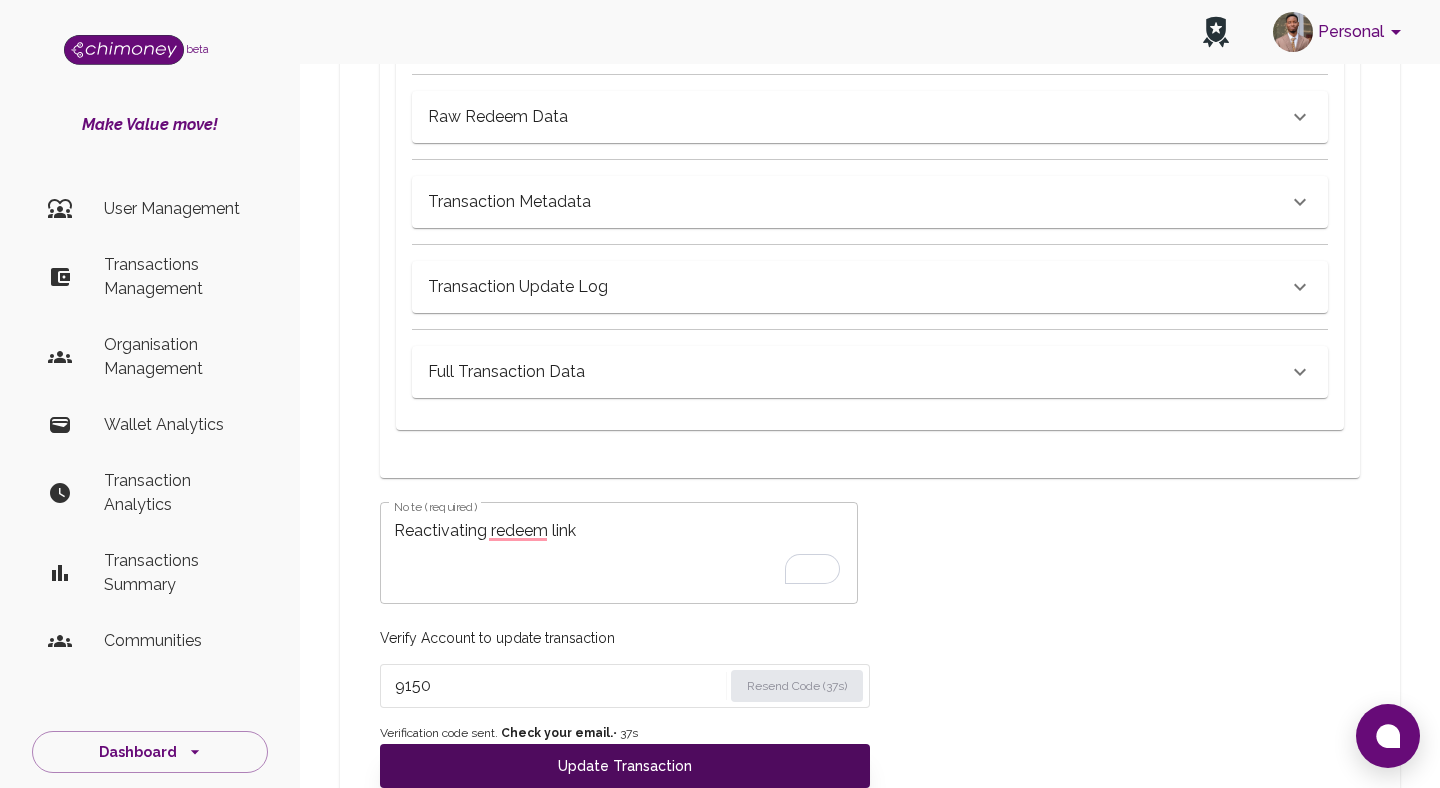 type on "9150" 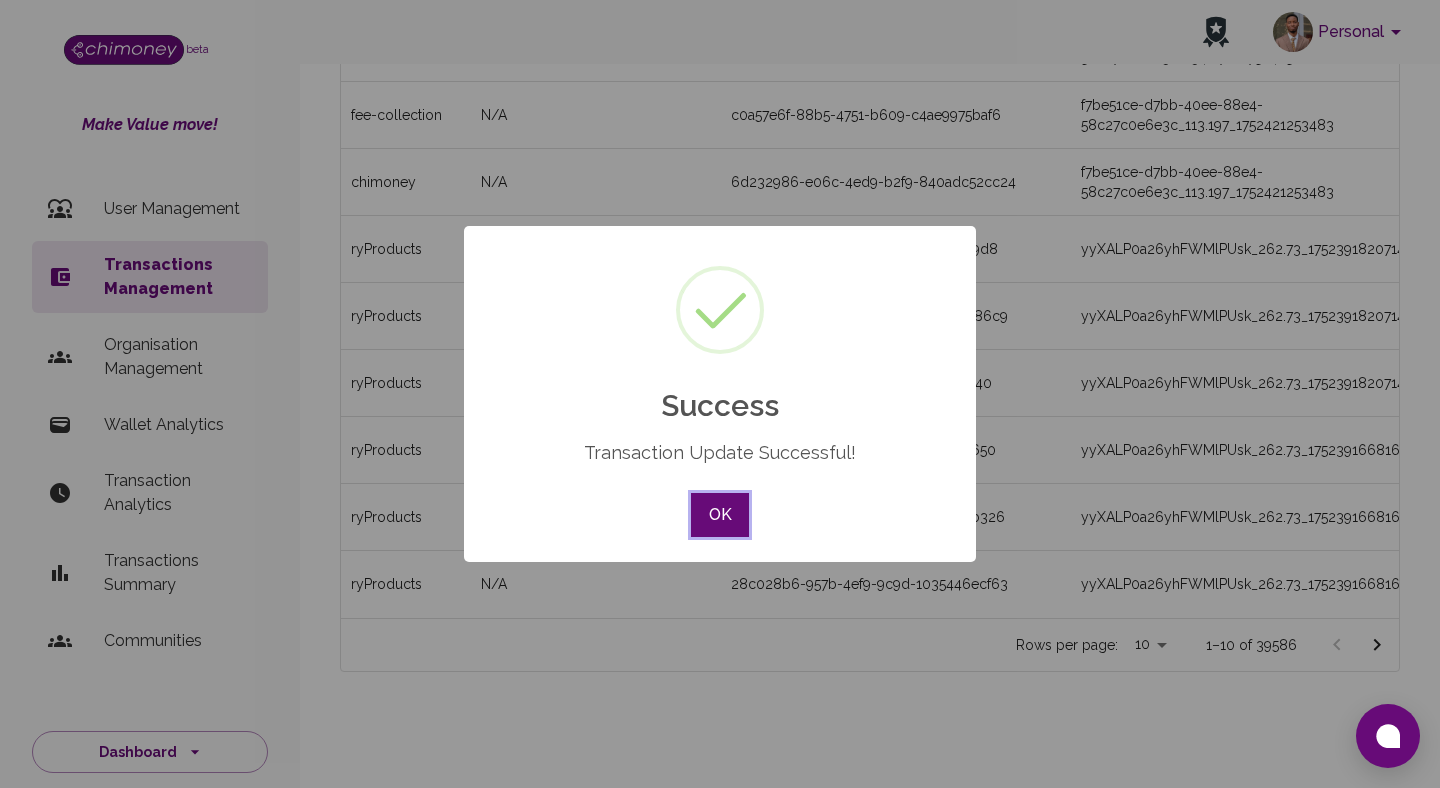 scroll, scrollTop: 0, scrollLeft: 0, axis: both 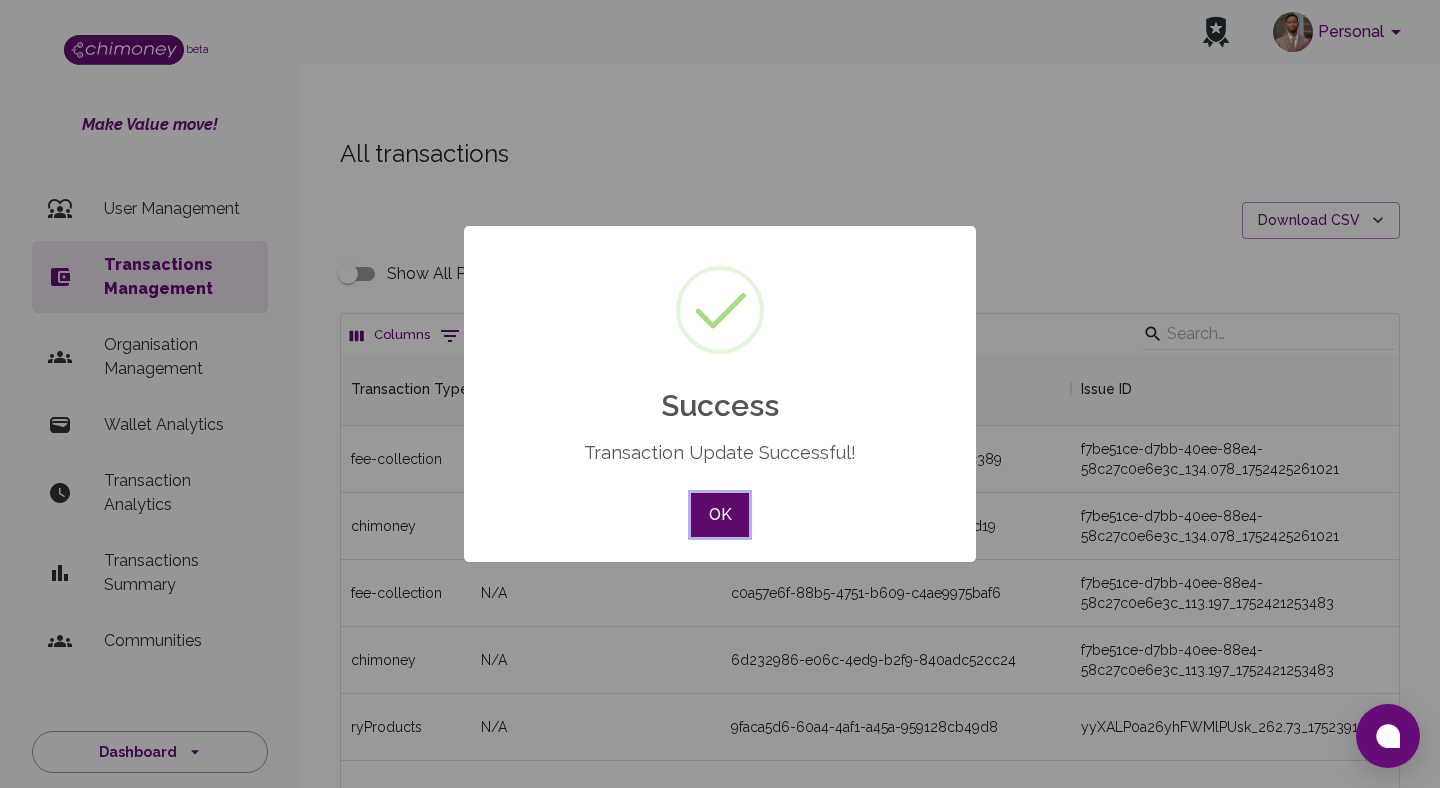 click on "OK" at bounding box center [720, 515] 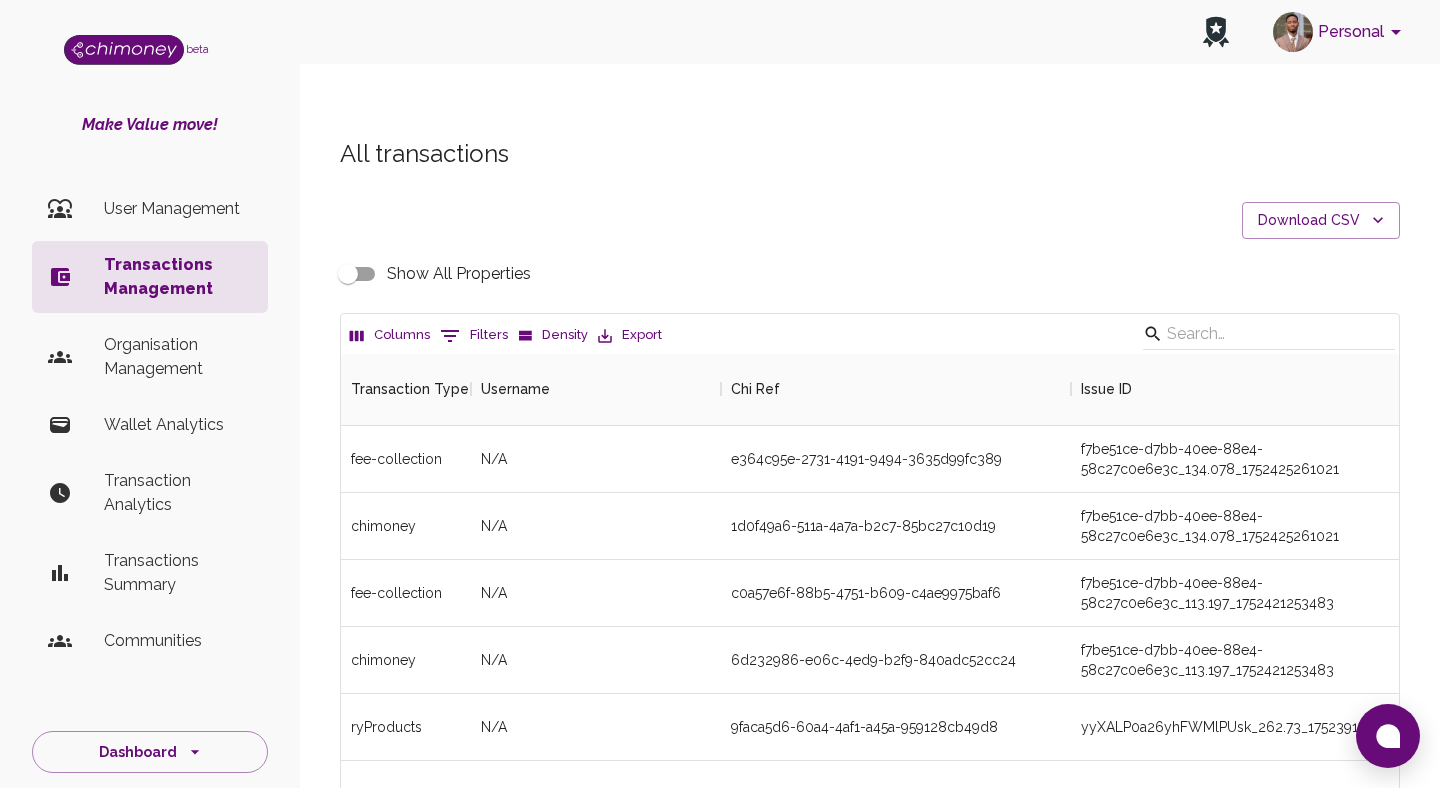 click on "0 Filters" at bounding box center [474, 336] 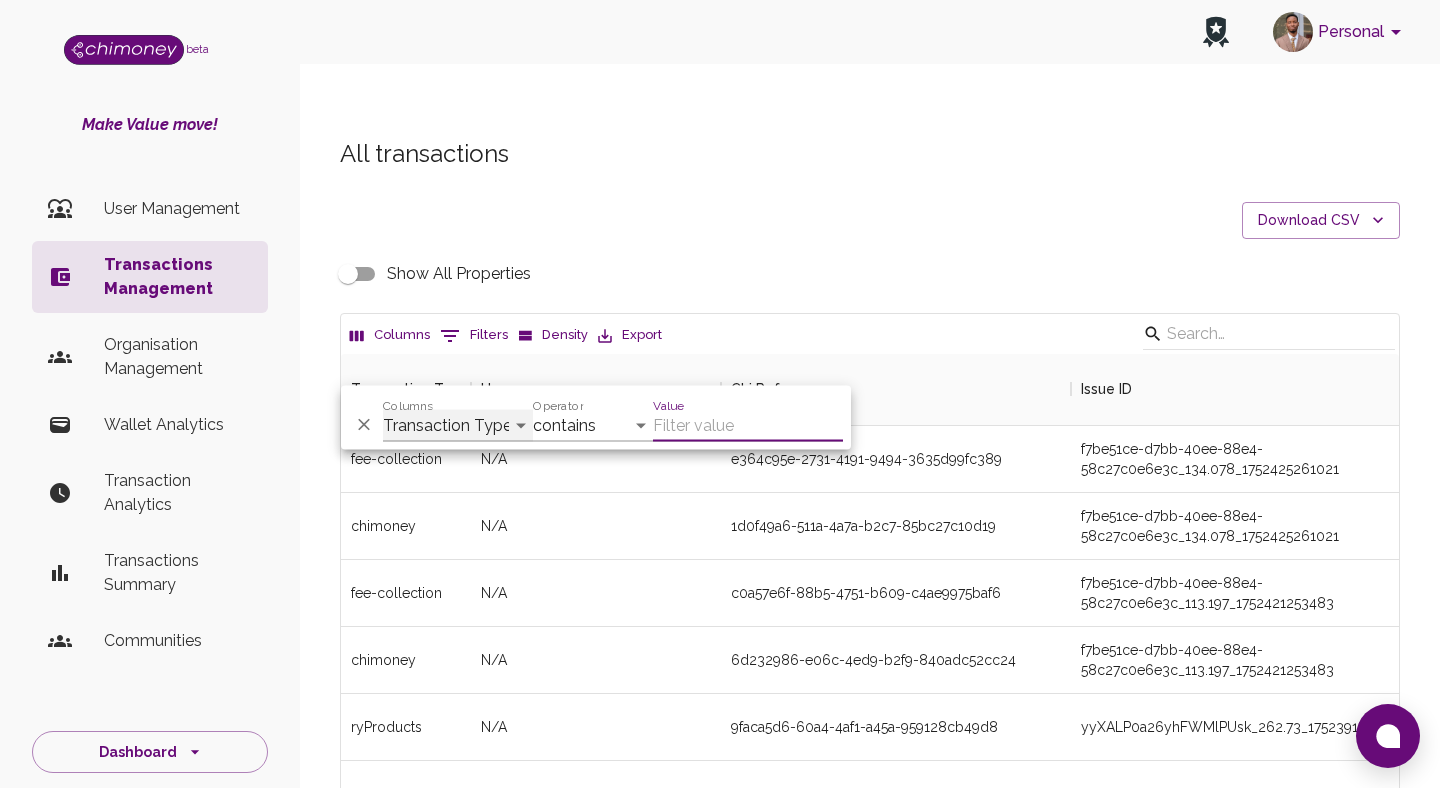 click on "Transaction Type Username Chi Ref Issue ID Value Amount Currency Fee ($) FX Rate Initiator Reciever Status Delivery Status Transaction Date Transaction payment Method Order Number - Corpay Actions" at bounding box center (458, 426) 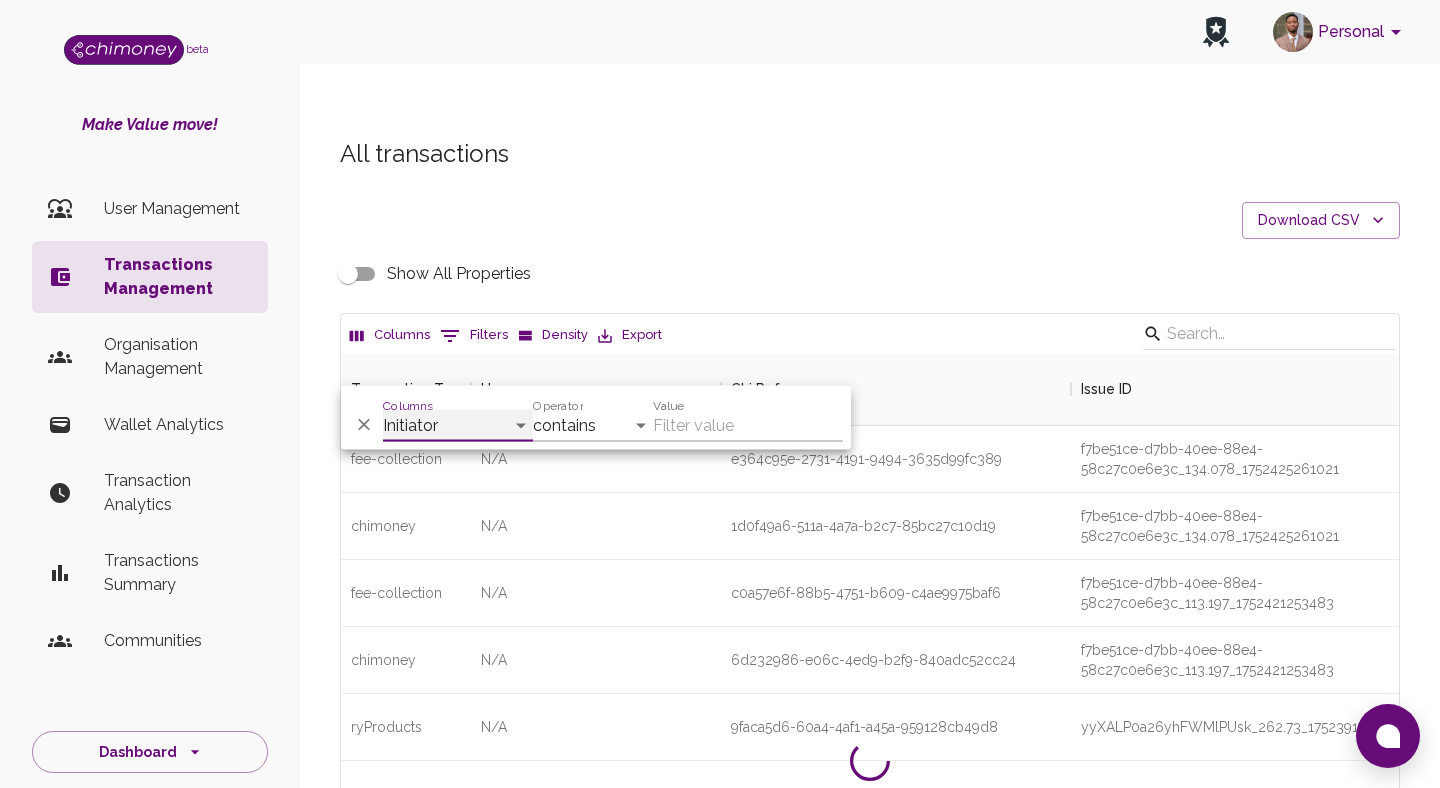 click on "Transaction Type Username Chi Ref Issue ID Value Amount Currency Fee ($) FX Rate Initiator Reciever Status Delivery Status Transaction Date Transaction payment Method Order Number - Corpay Actions" at bounding box center (458, 426) 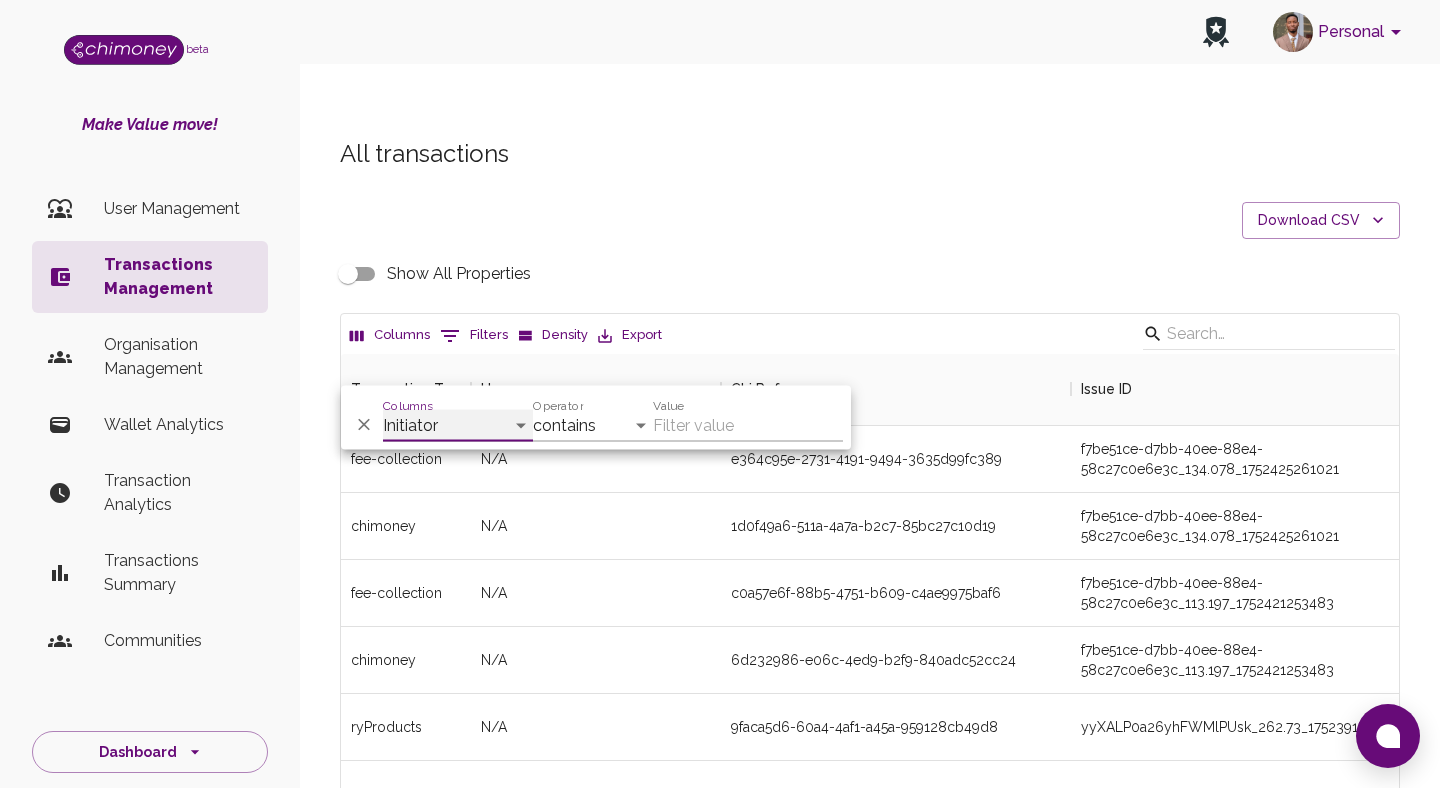 select on "email" 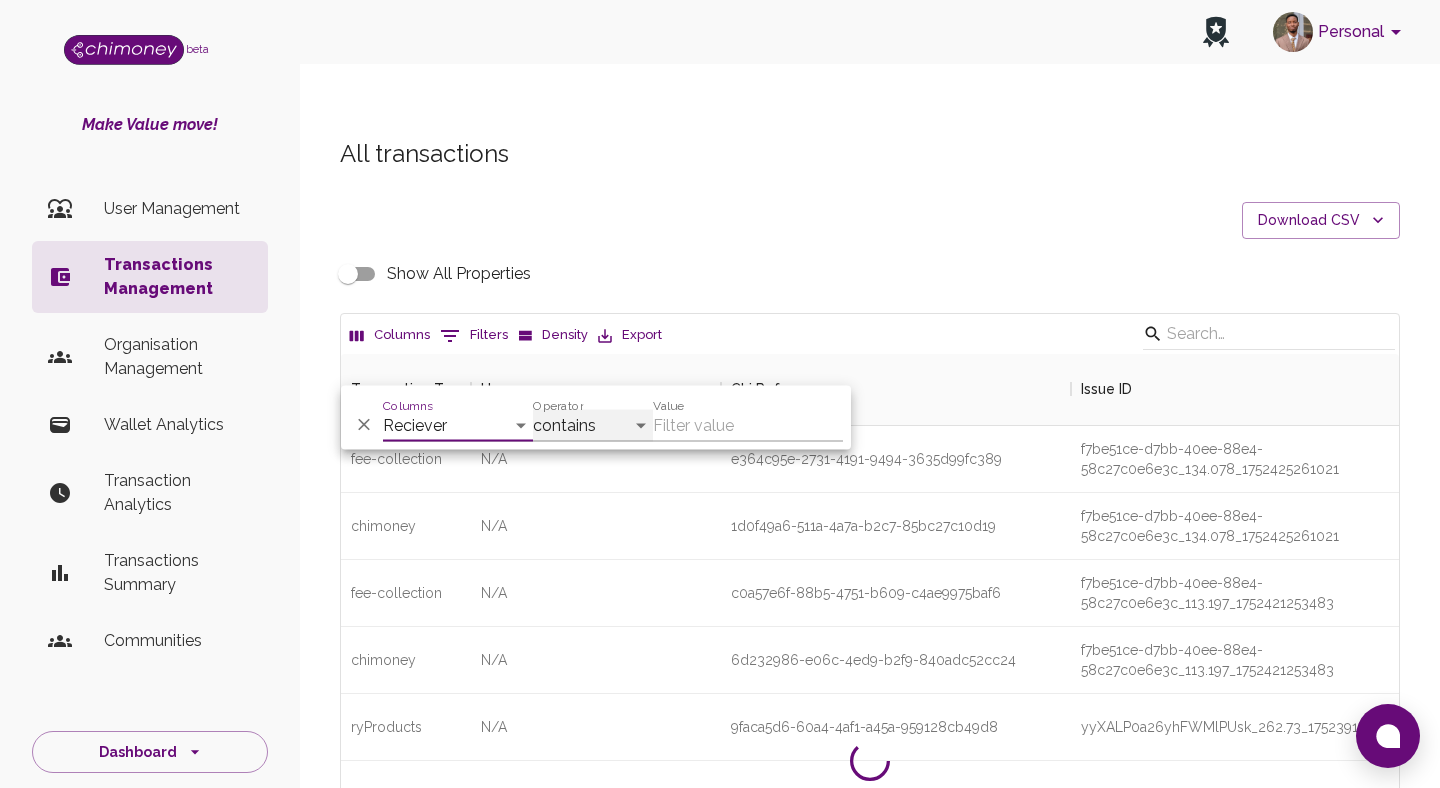 click on "contains equals starts with ends with is empty is not empty is any of" at bounding box center [593, 426] 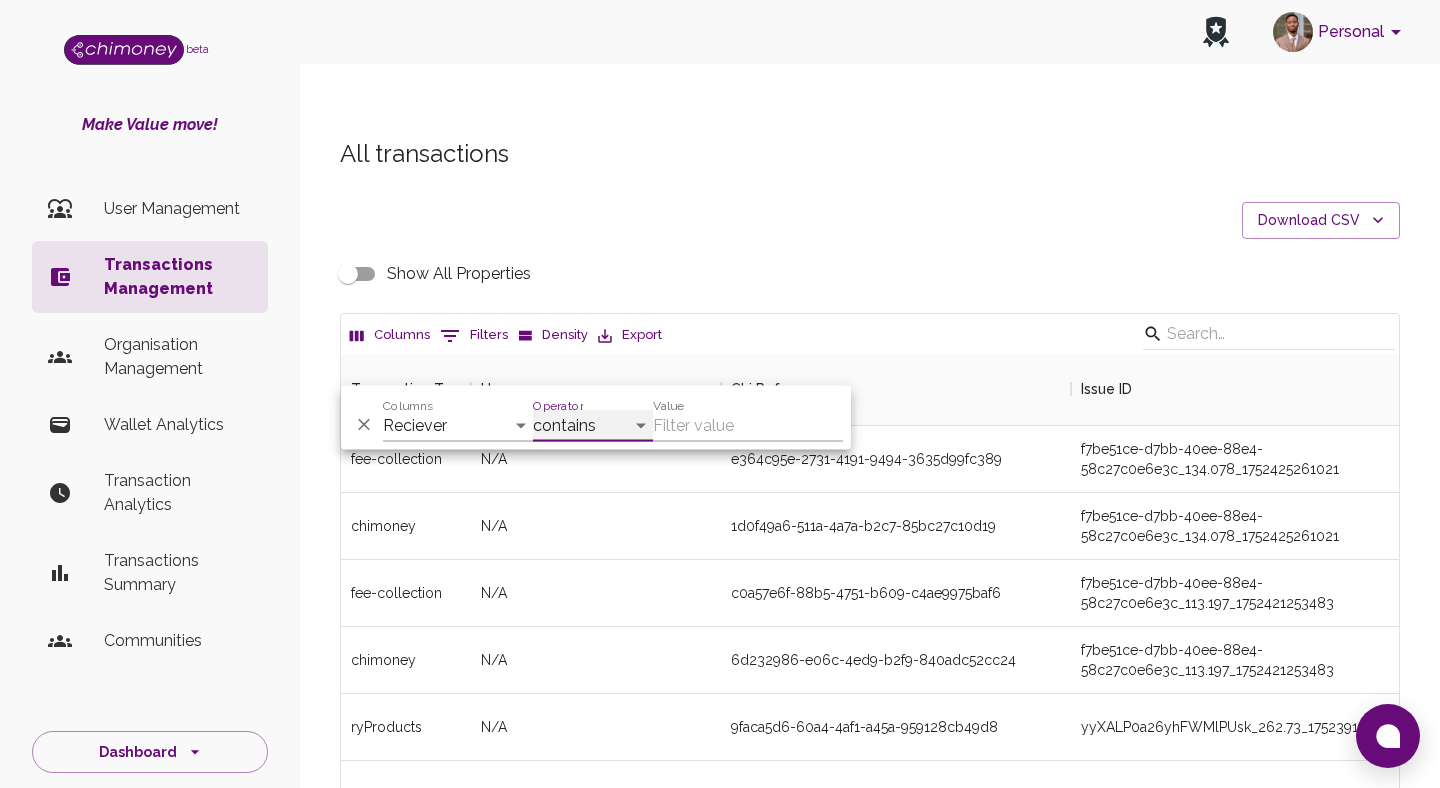 select on "equals" 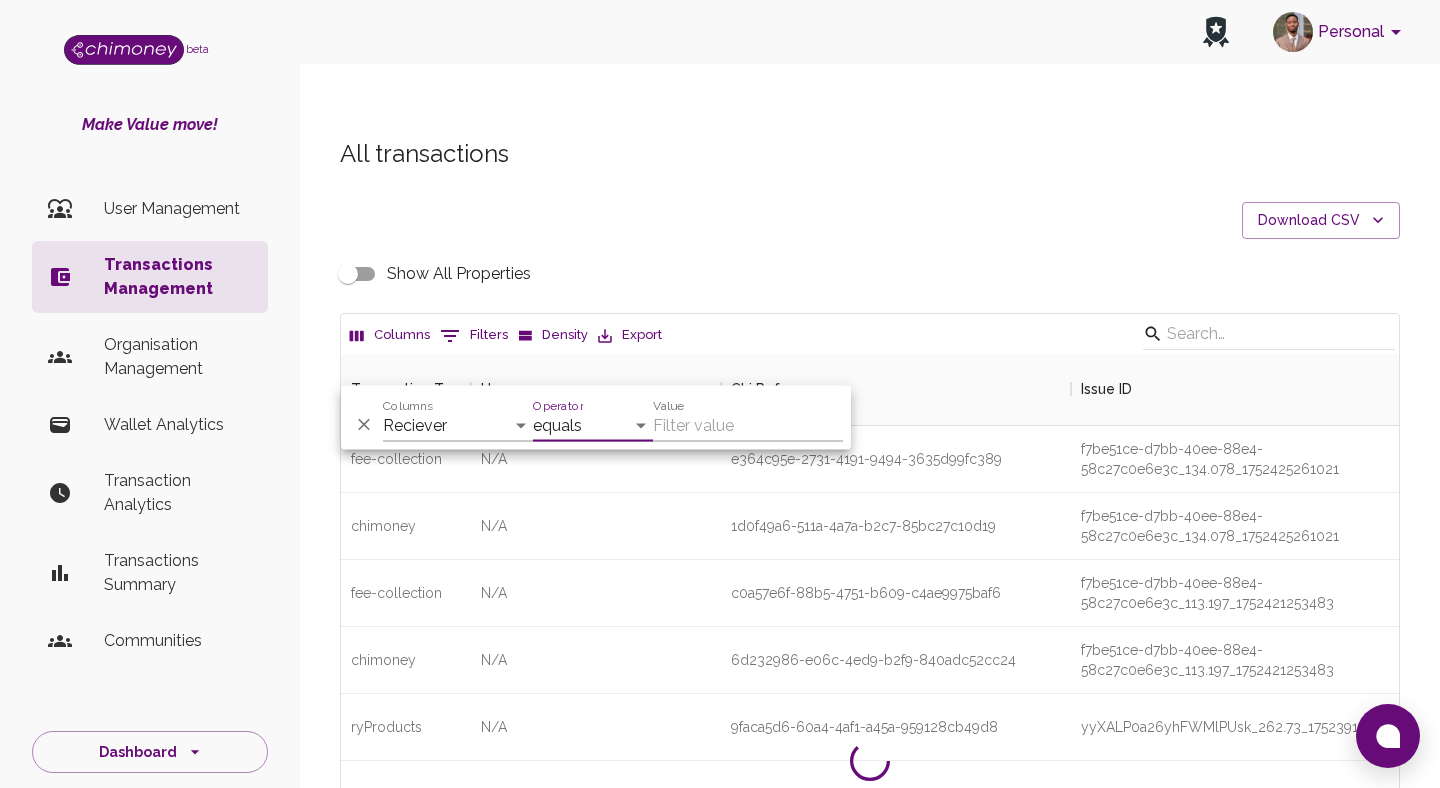 click on "Value" at bounding box center [748, 426] 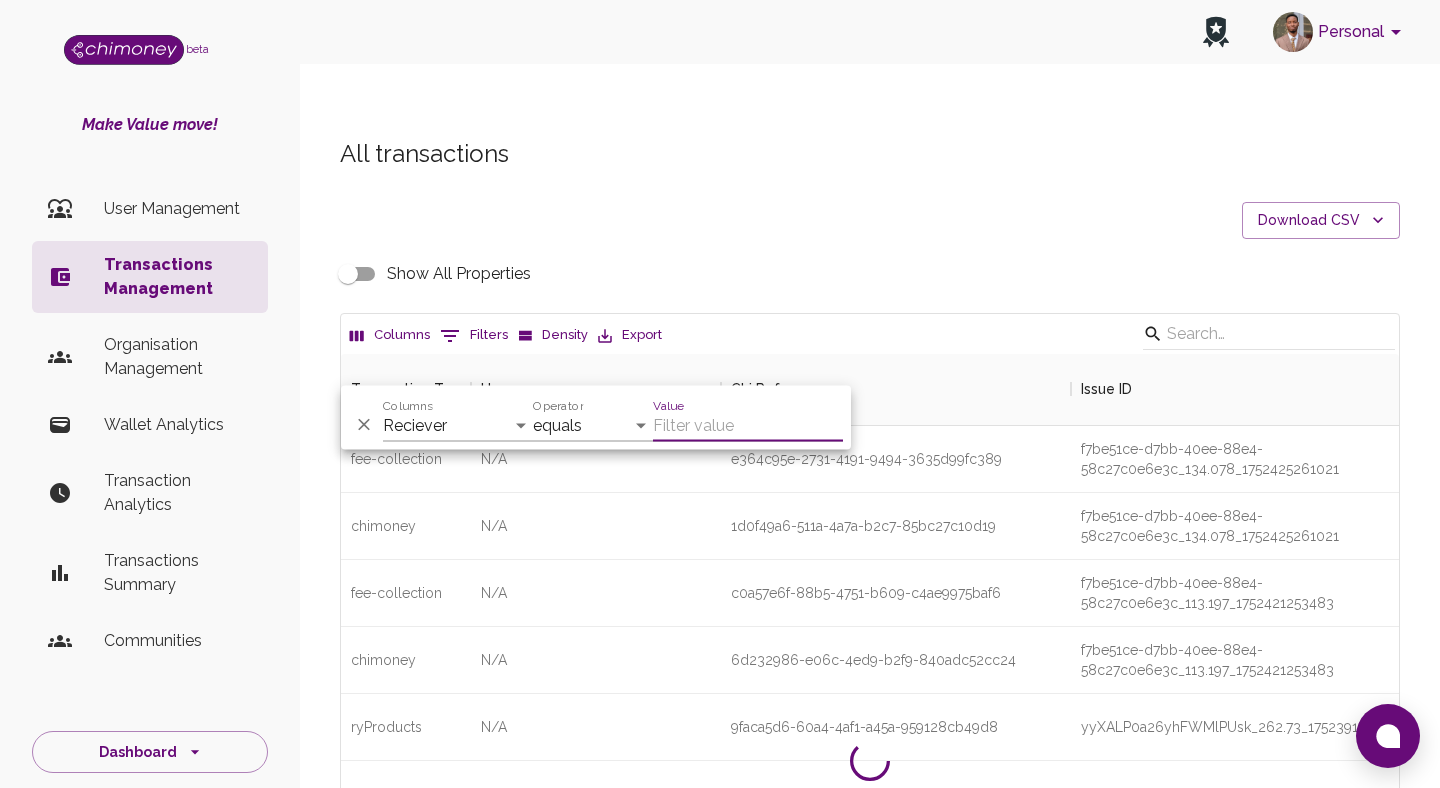 paste on "rockiatcoulibaly@gmail.com" 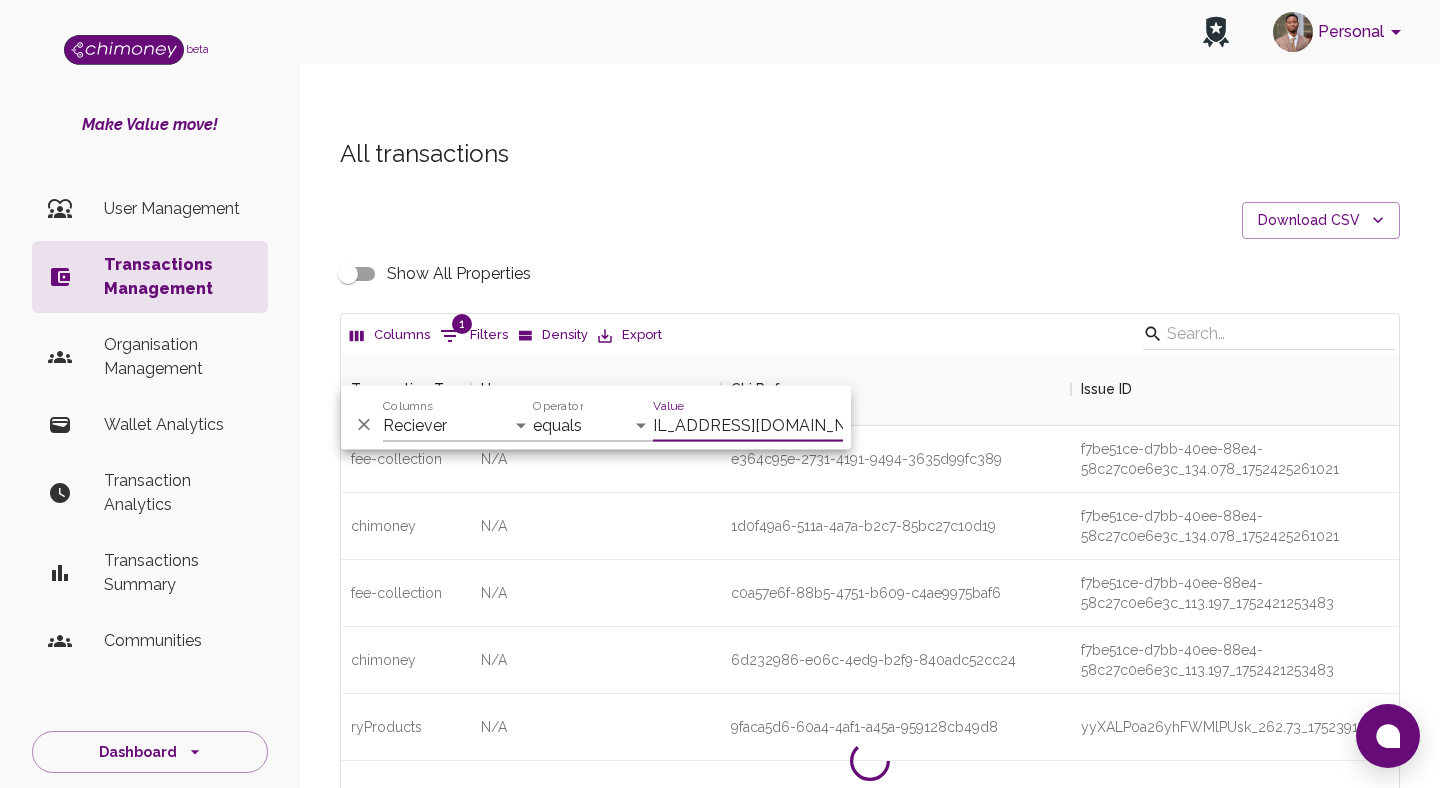 scroll, scrollTop: 0, scrollLeft: 16, axis: horizontal 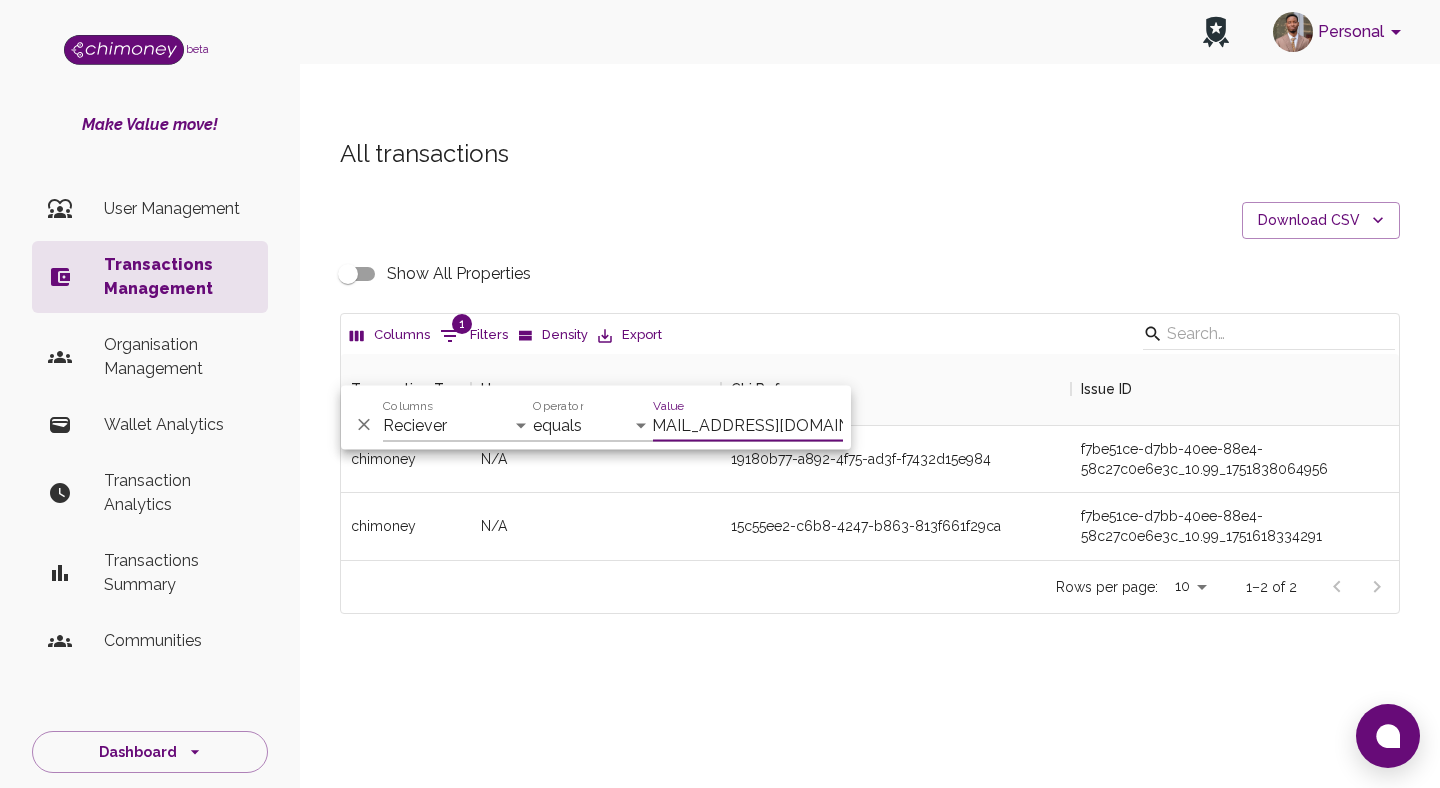 type on "rockiatcoulibaly@gmail.com" 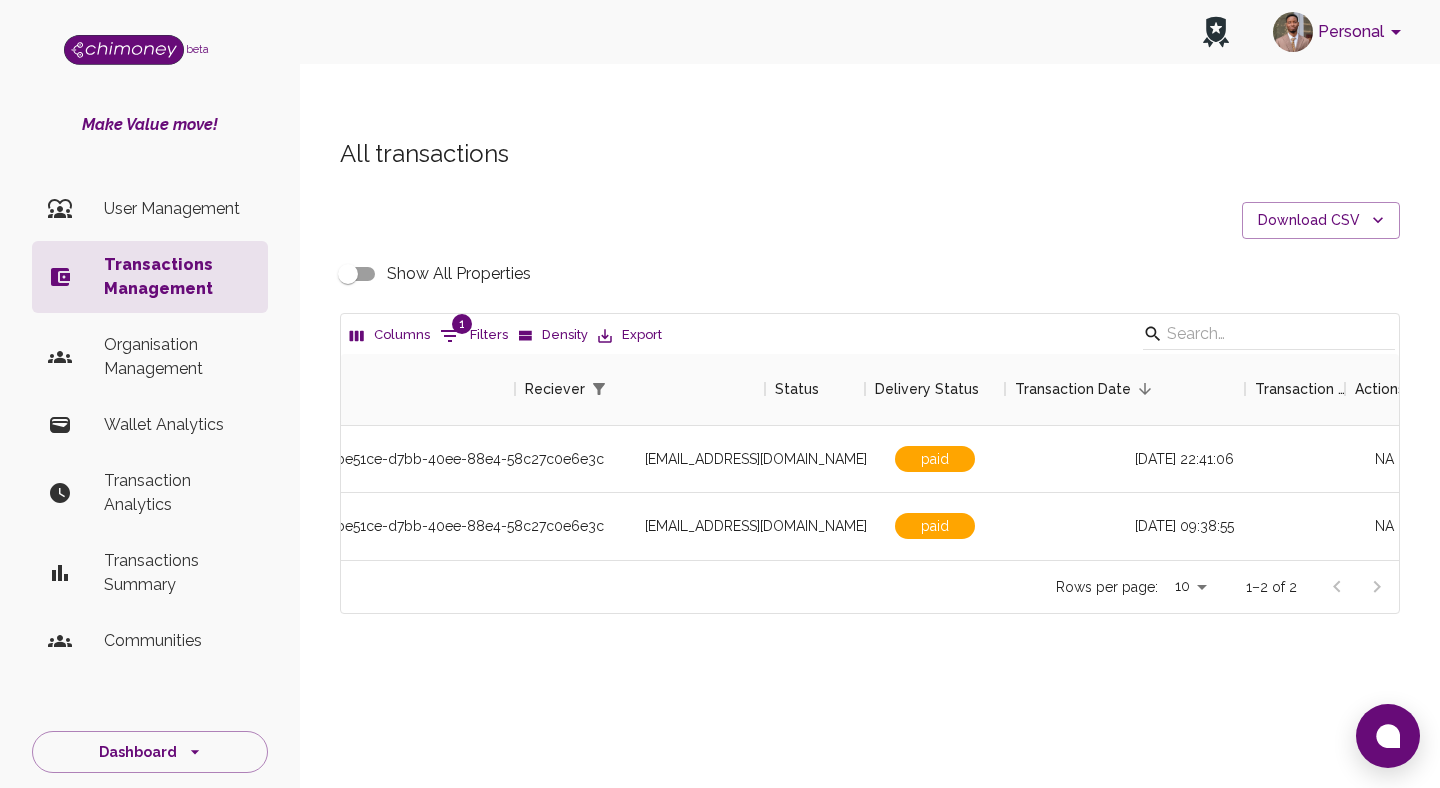 scroll, scrollTop: 0, scrollLeft: 1235, axis: horizontal 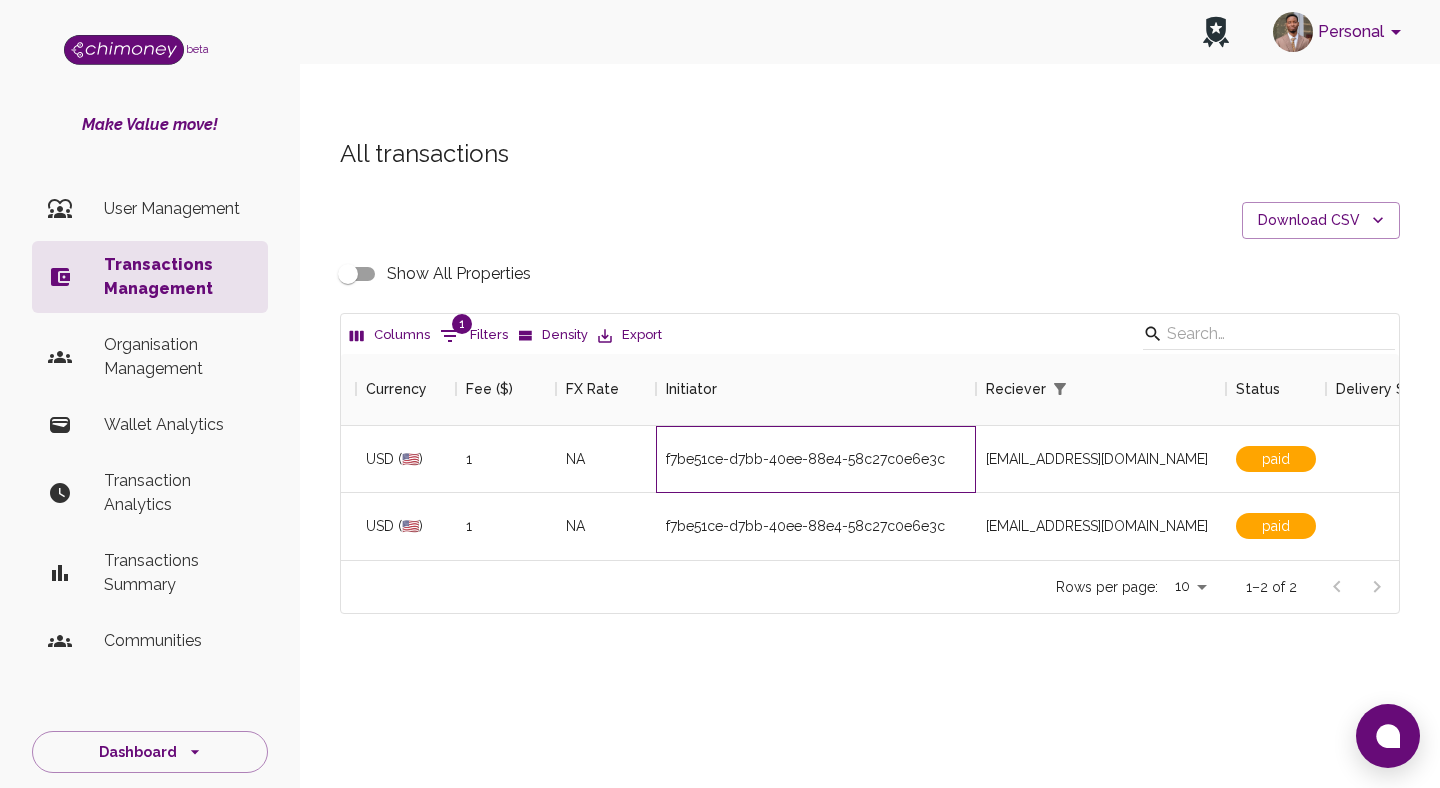 click on "f7be51ce-d7bb-40ee-88e4-58c27c0e6e3c" at bounding box center [805, 459] 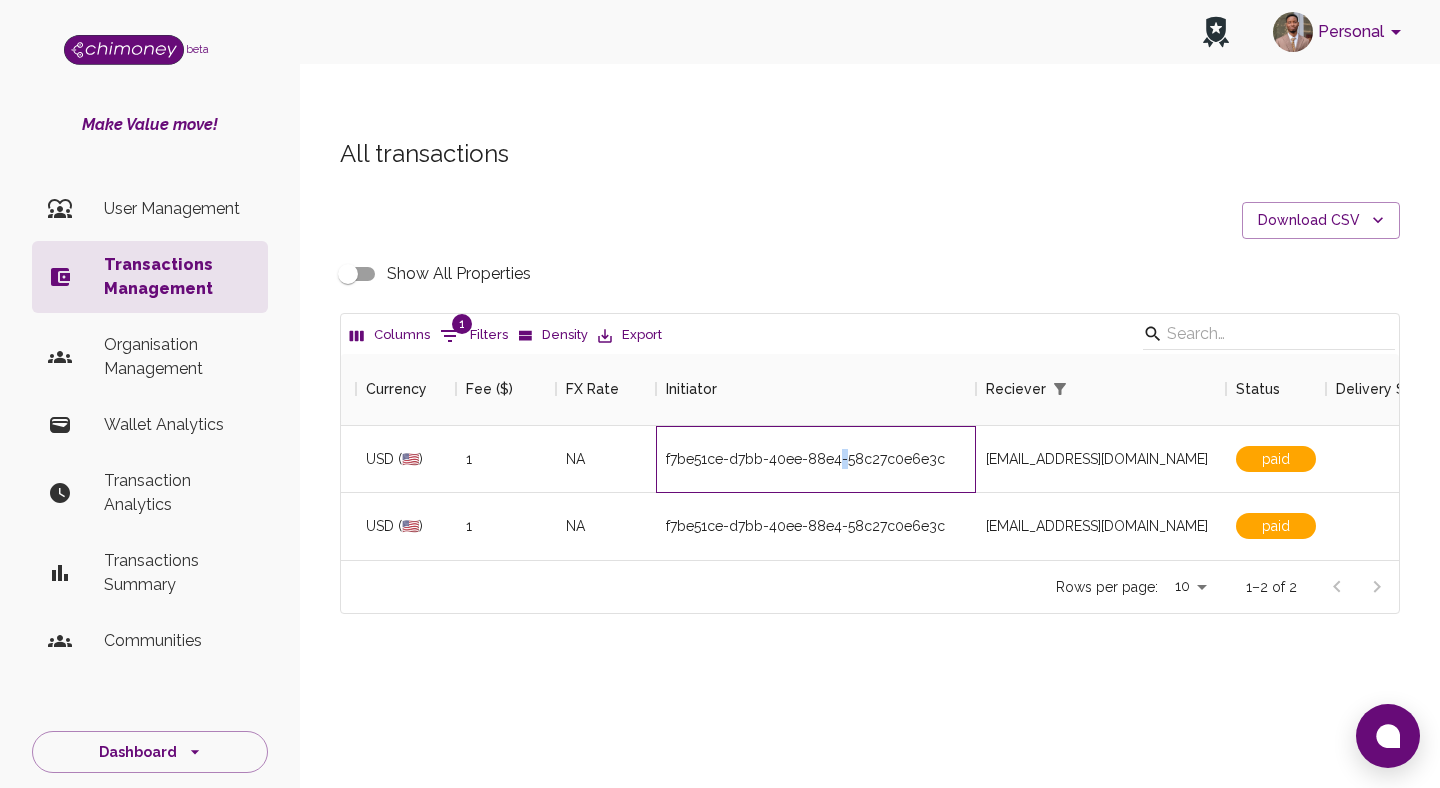 click on "f7be51ce-d7bb-40ee-88e4-58c27c0e6e3c" at bounding box center [805, 459] 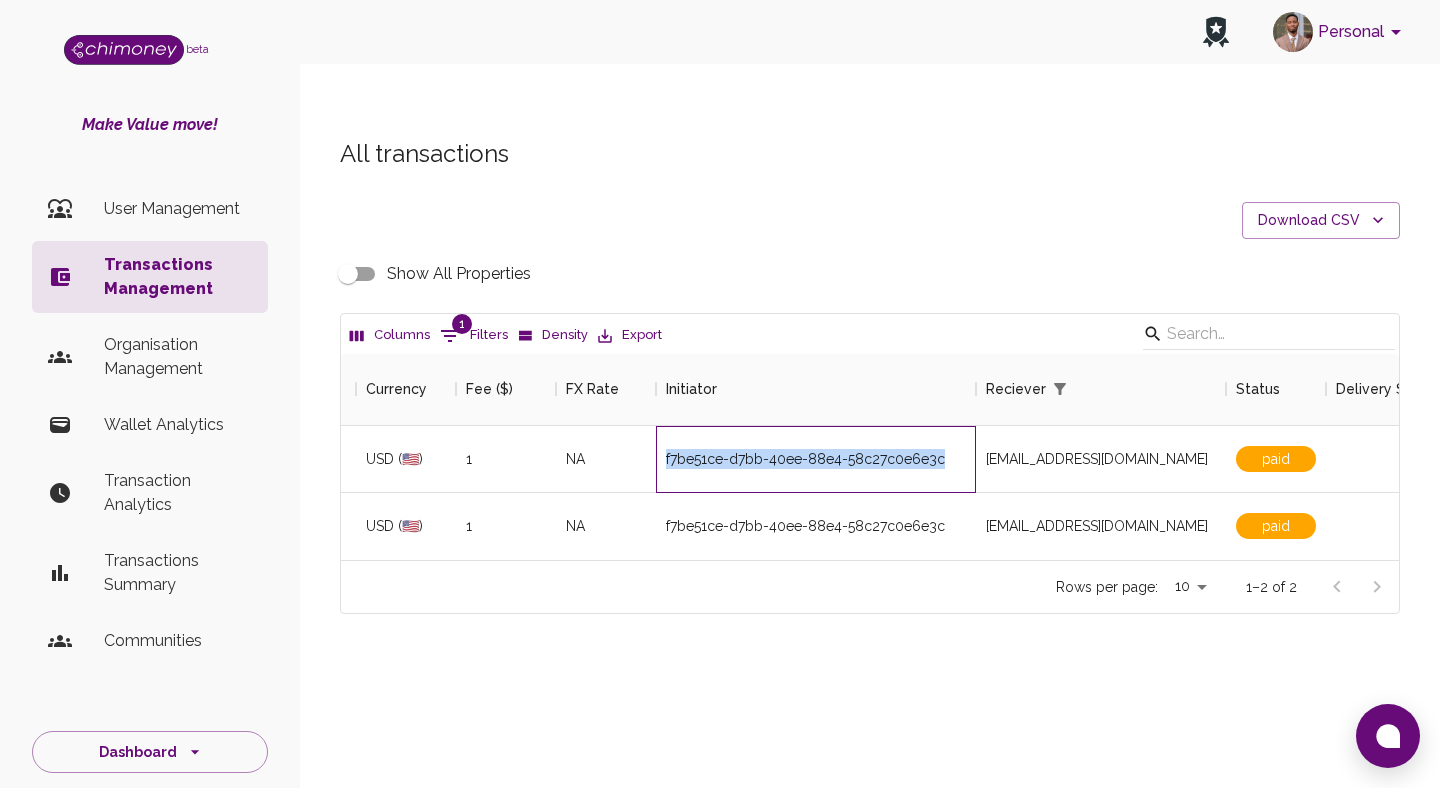 copy on "f7be51ce-d7bb-40ee-88e4-58c27c0e6e3c" 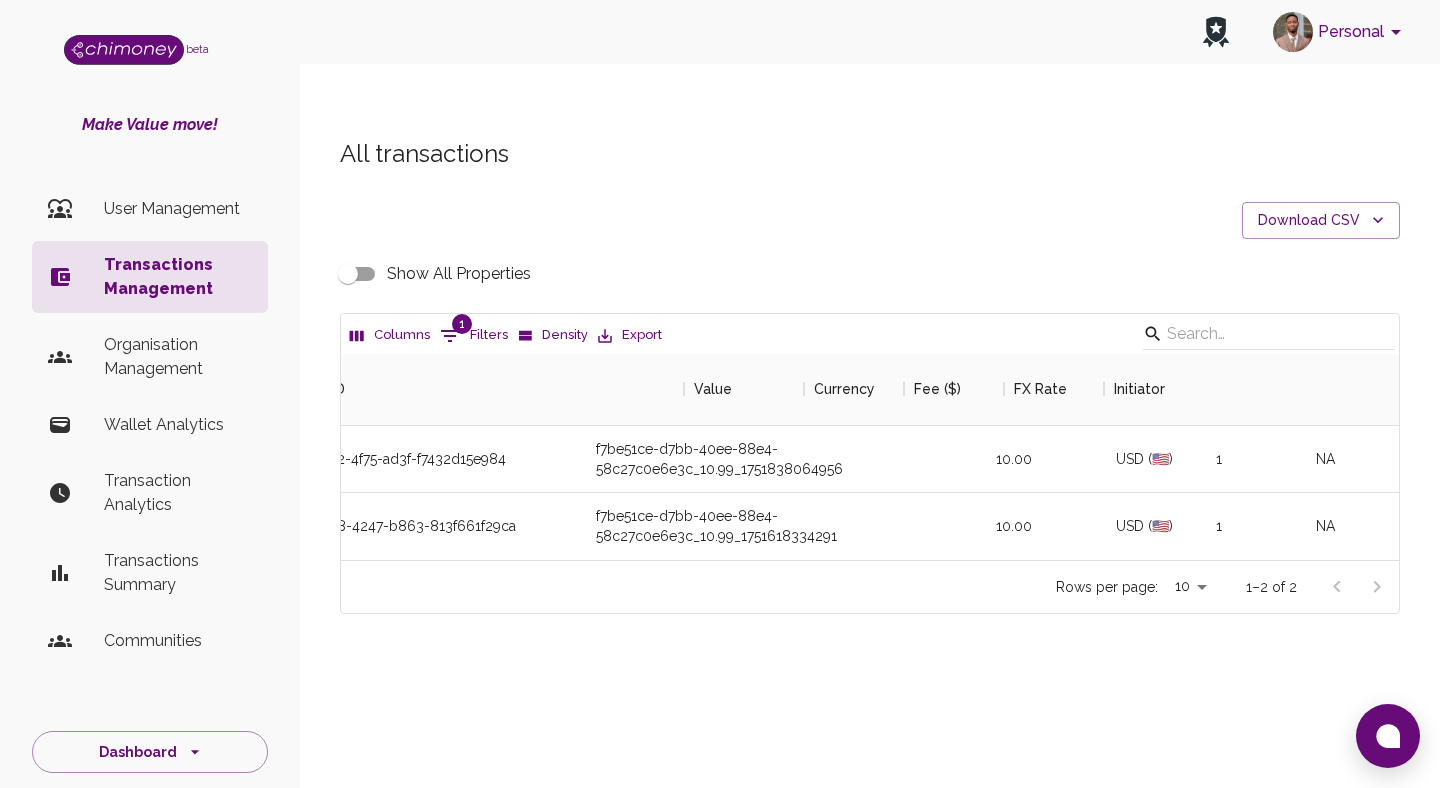 scroll, scrollTop: 0, scrollLeft: 0, axis: both 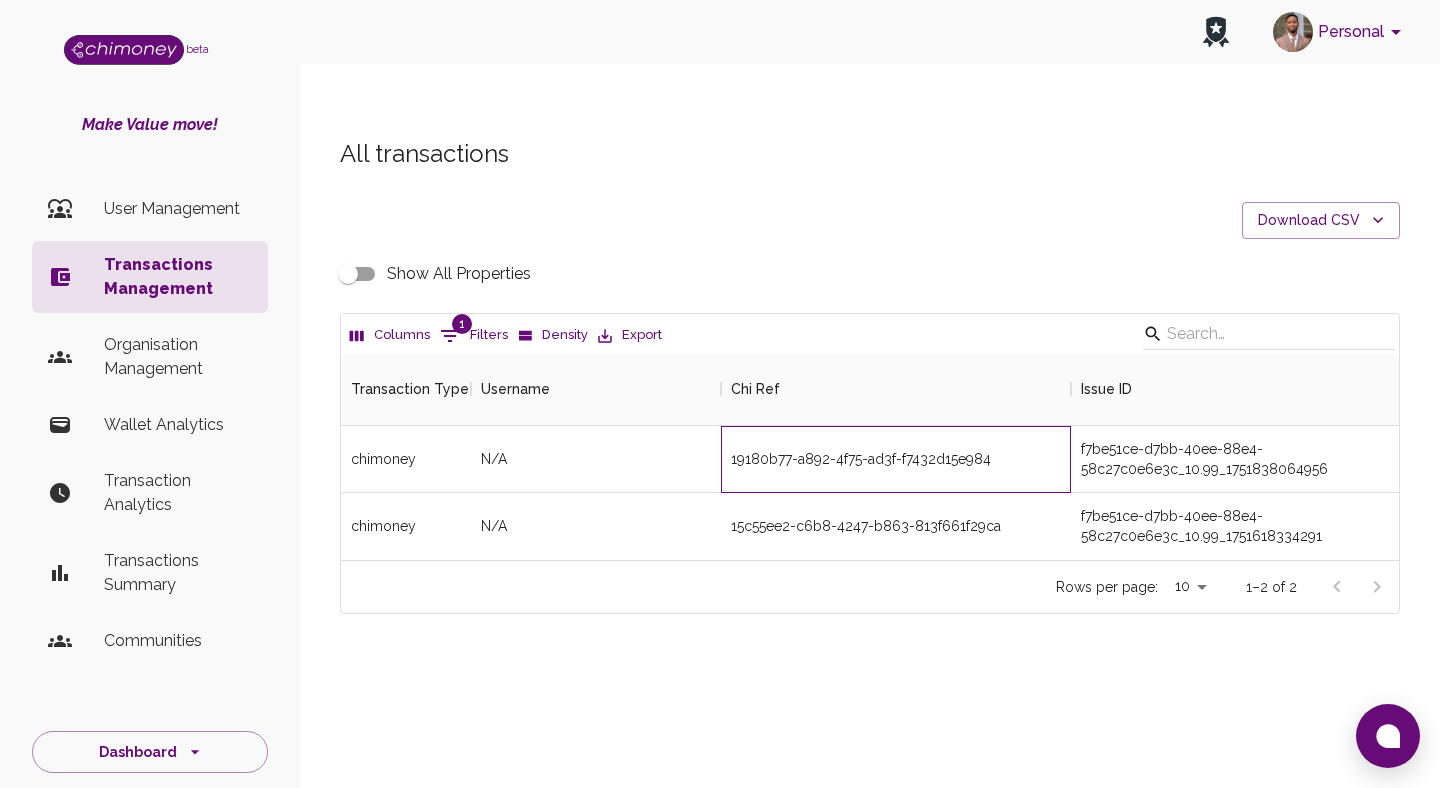 click on "19180b77-a892-4f75-ad3f-f7432d15e984" at bounding box center [861, 459] 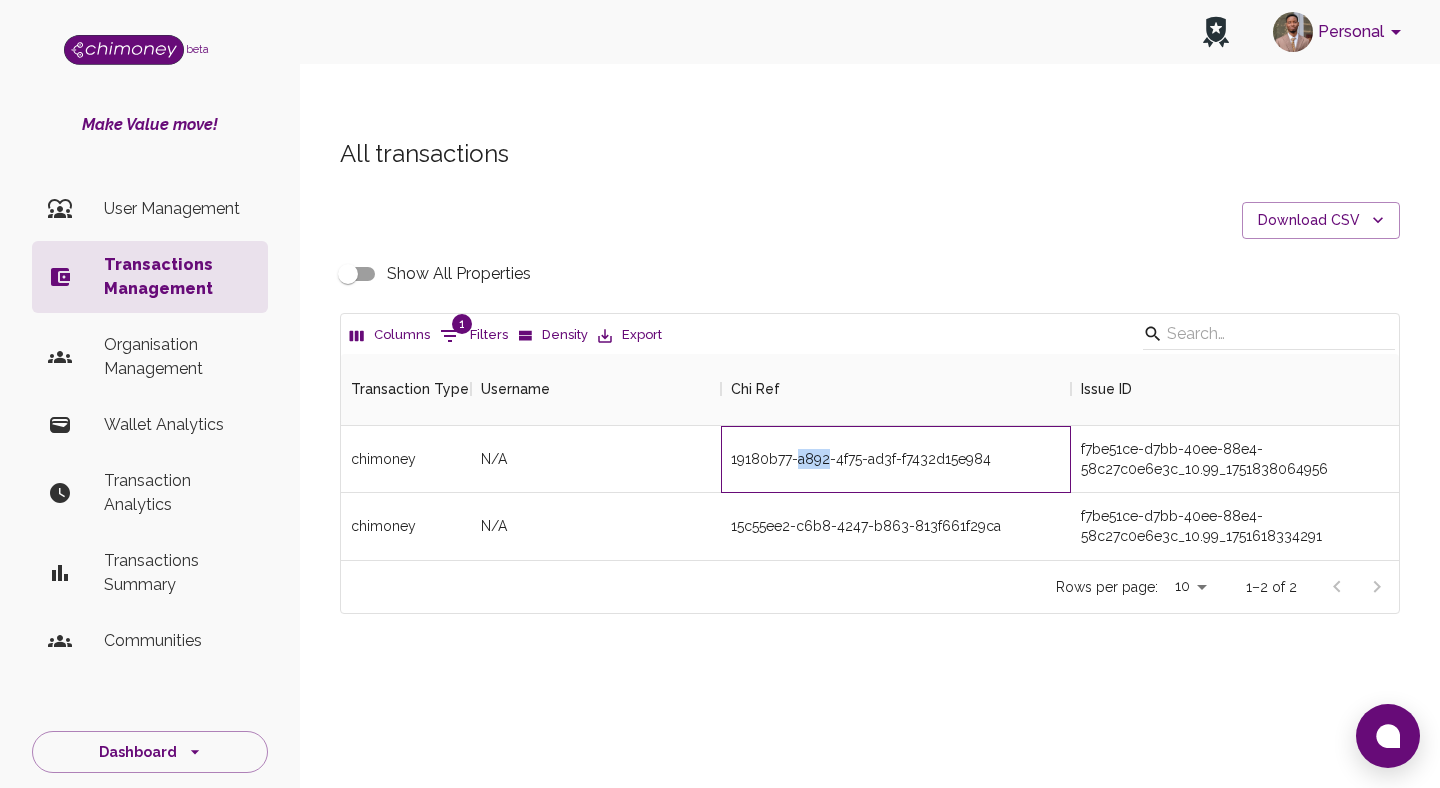 click on "19180b77-a892-4f75-ad3f-f7432d15e984" at bounding box center (861, 459) 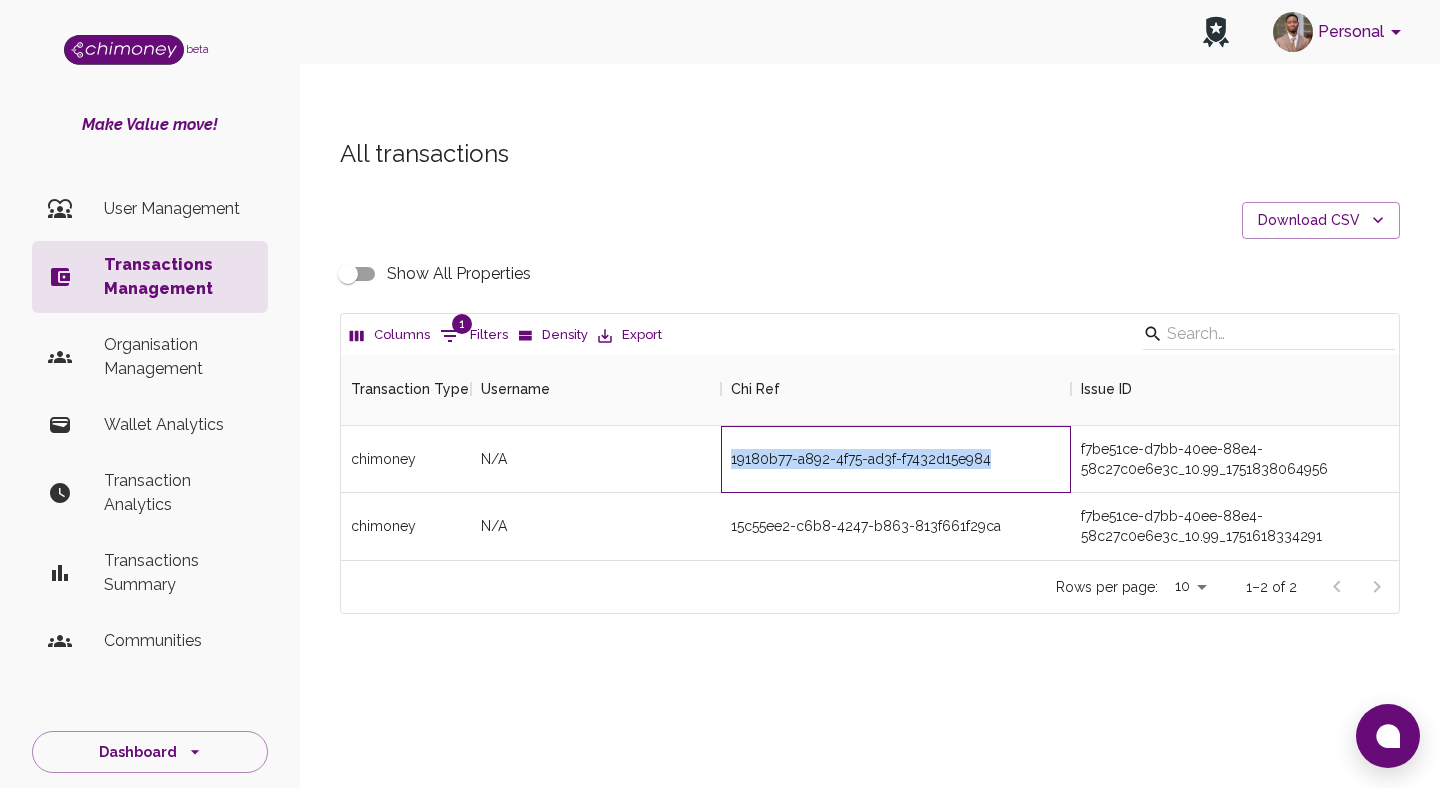 copy on "19180b77-a892-4f75-ad3f-f7432d15e984" 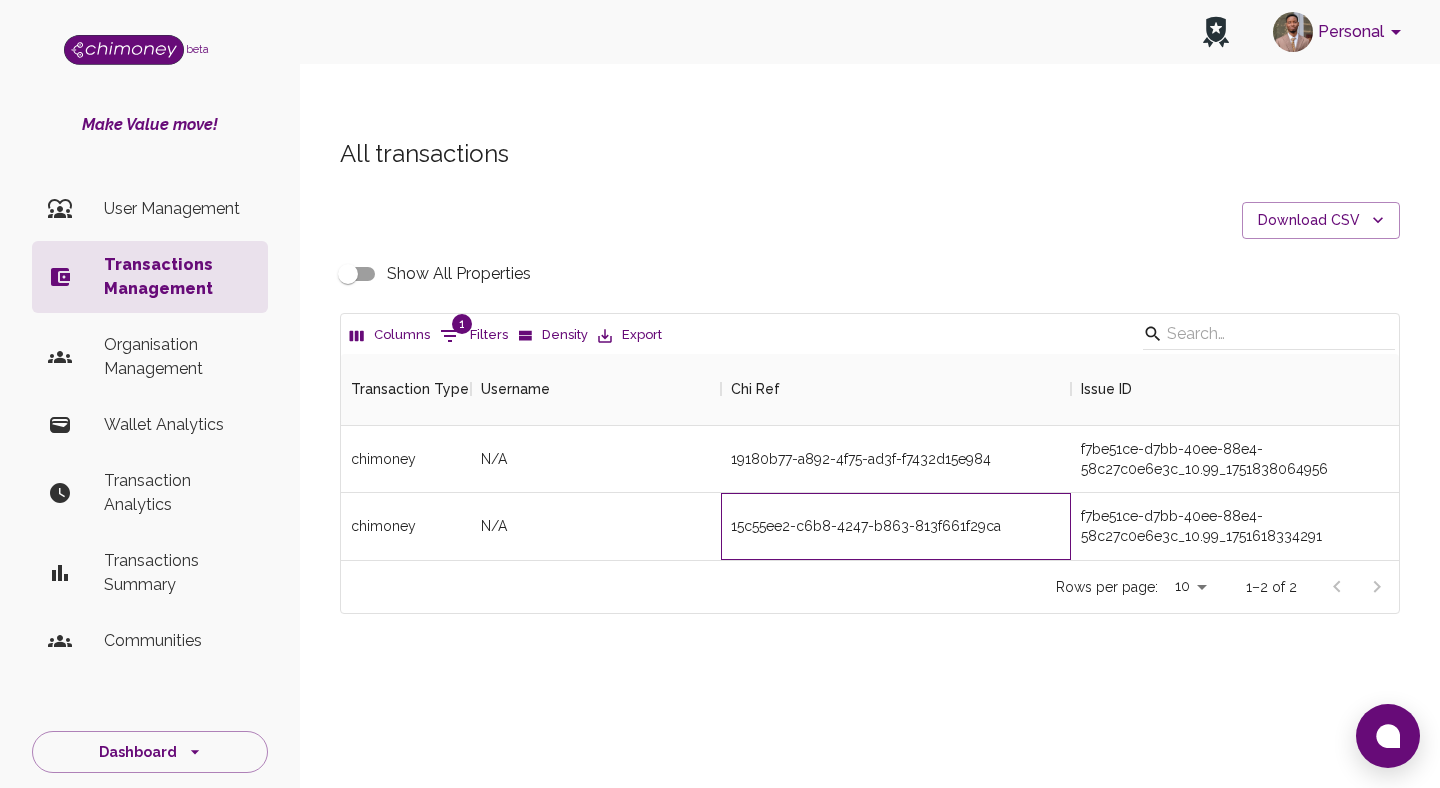 click on "15c55ee2-c6b8-4247-b863-813f661f29ca" at bounding box center [866, 526] 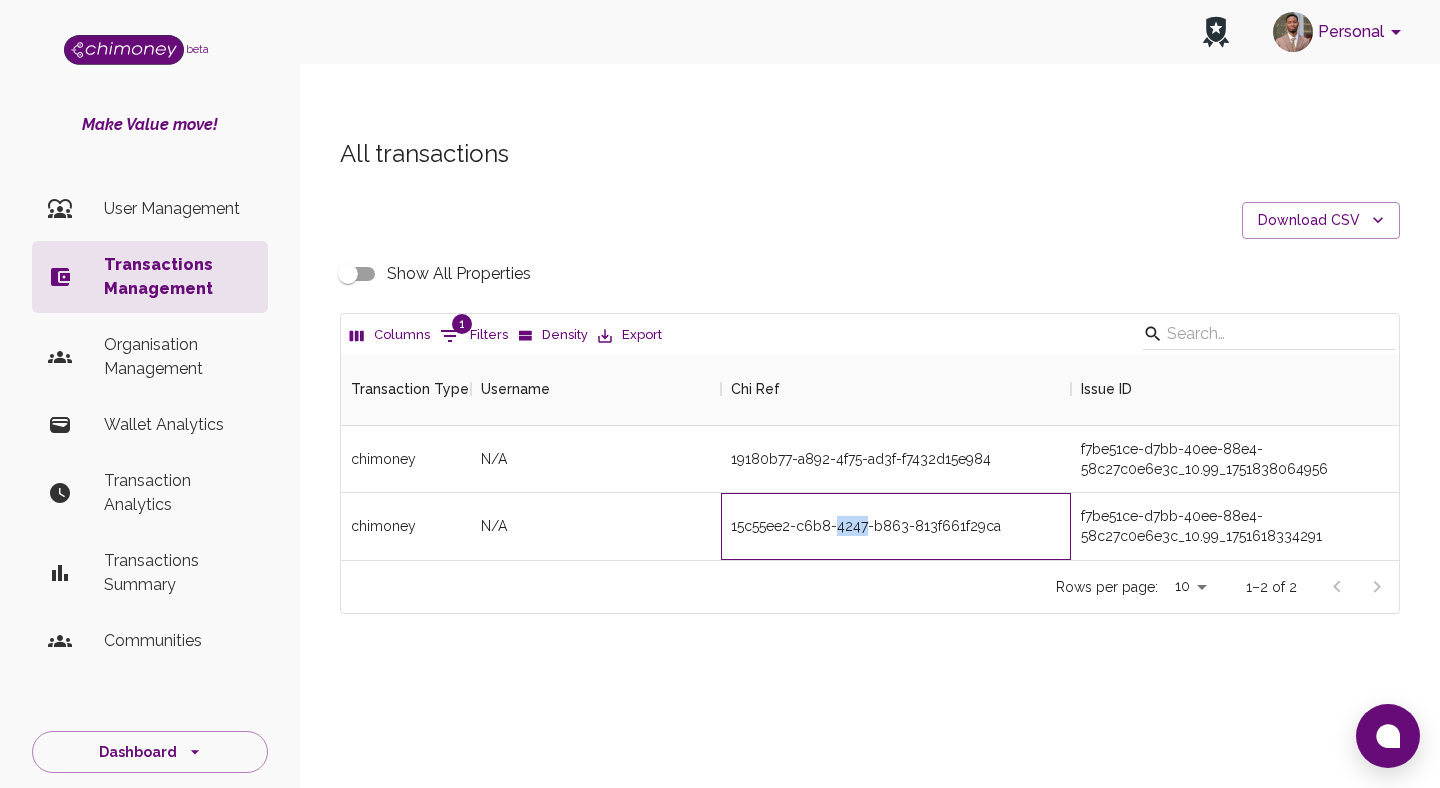 click on "15c55ee2-c6b8-4247-b863-813f661f29ca" at bounding box center (866, 526) 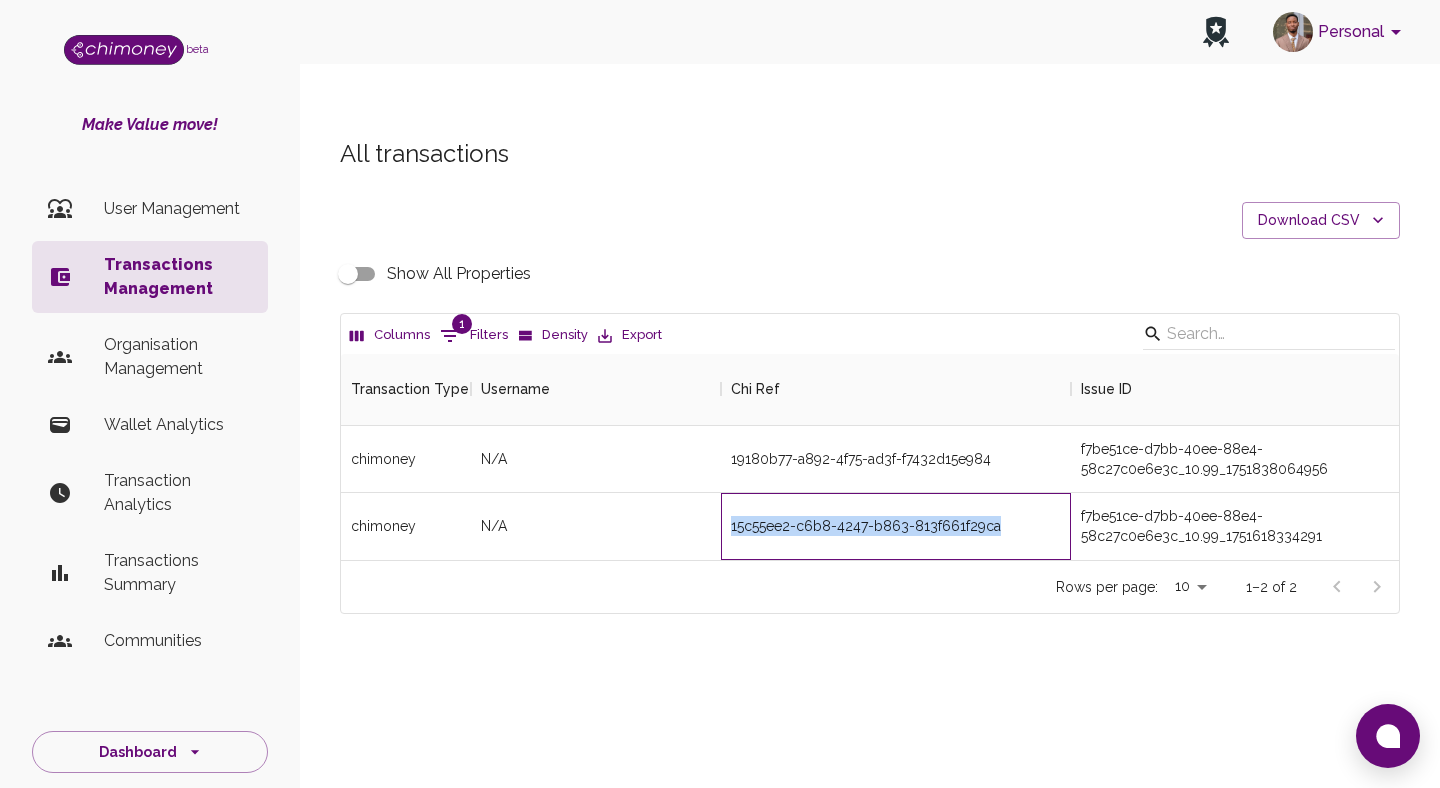 copy on "15c55ee2-c6b8-4247-b863-813f661f29ca" 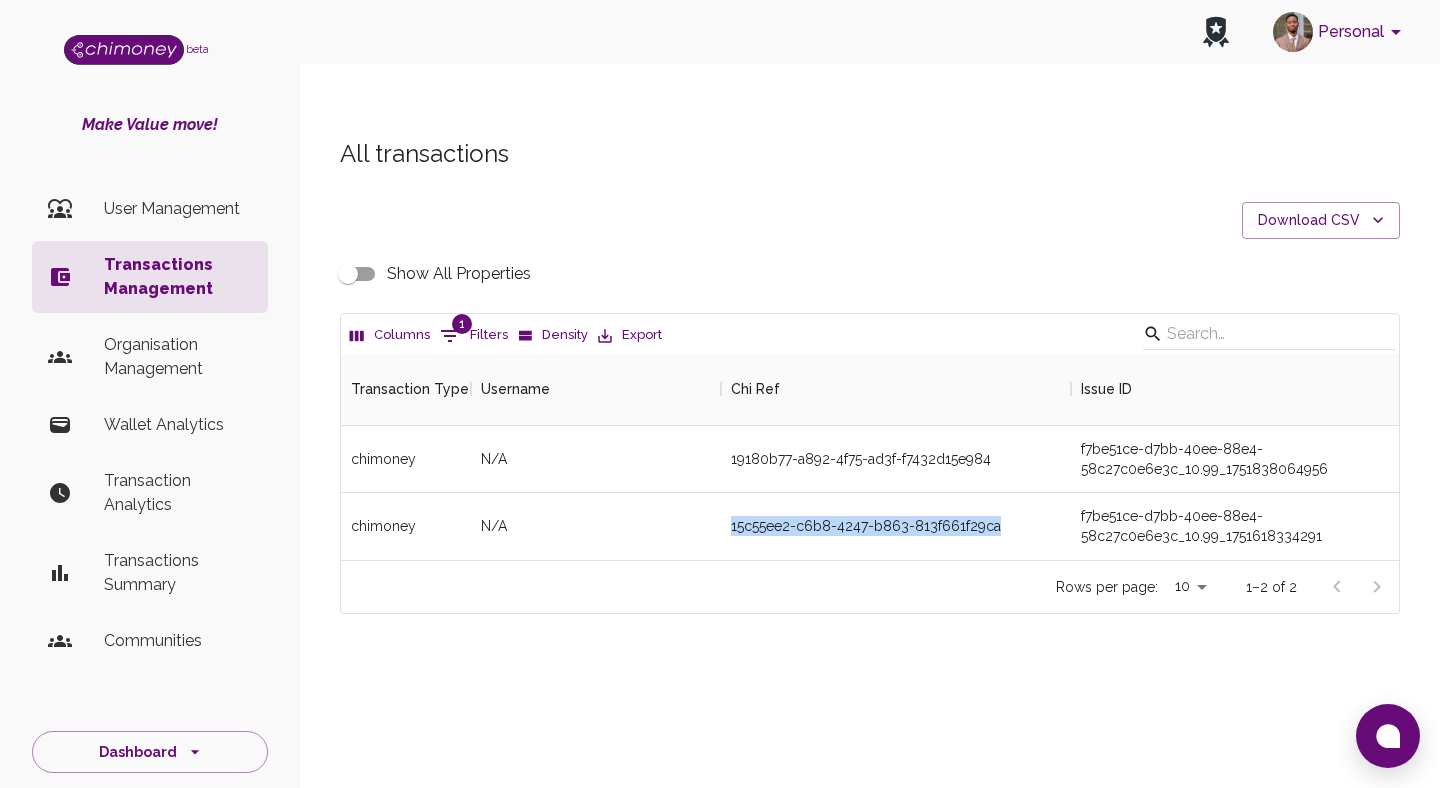 click on "1 Filters" at bounding box center (474, 336) 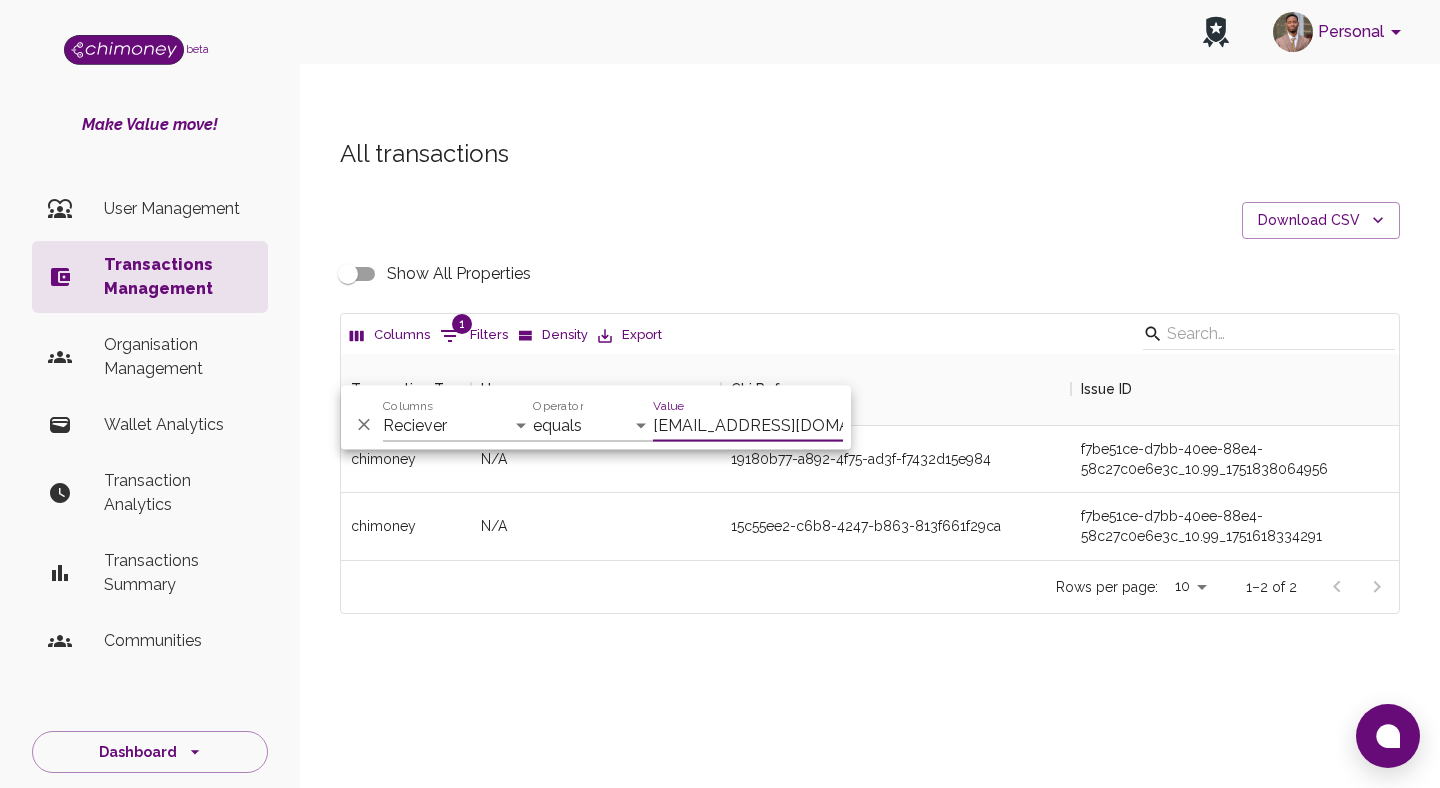 scroll, scrollTop: 0, scrollLeft: 16, axis: horizontal 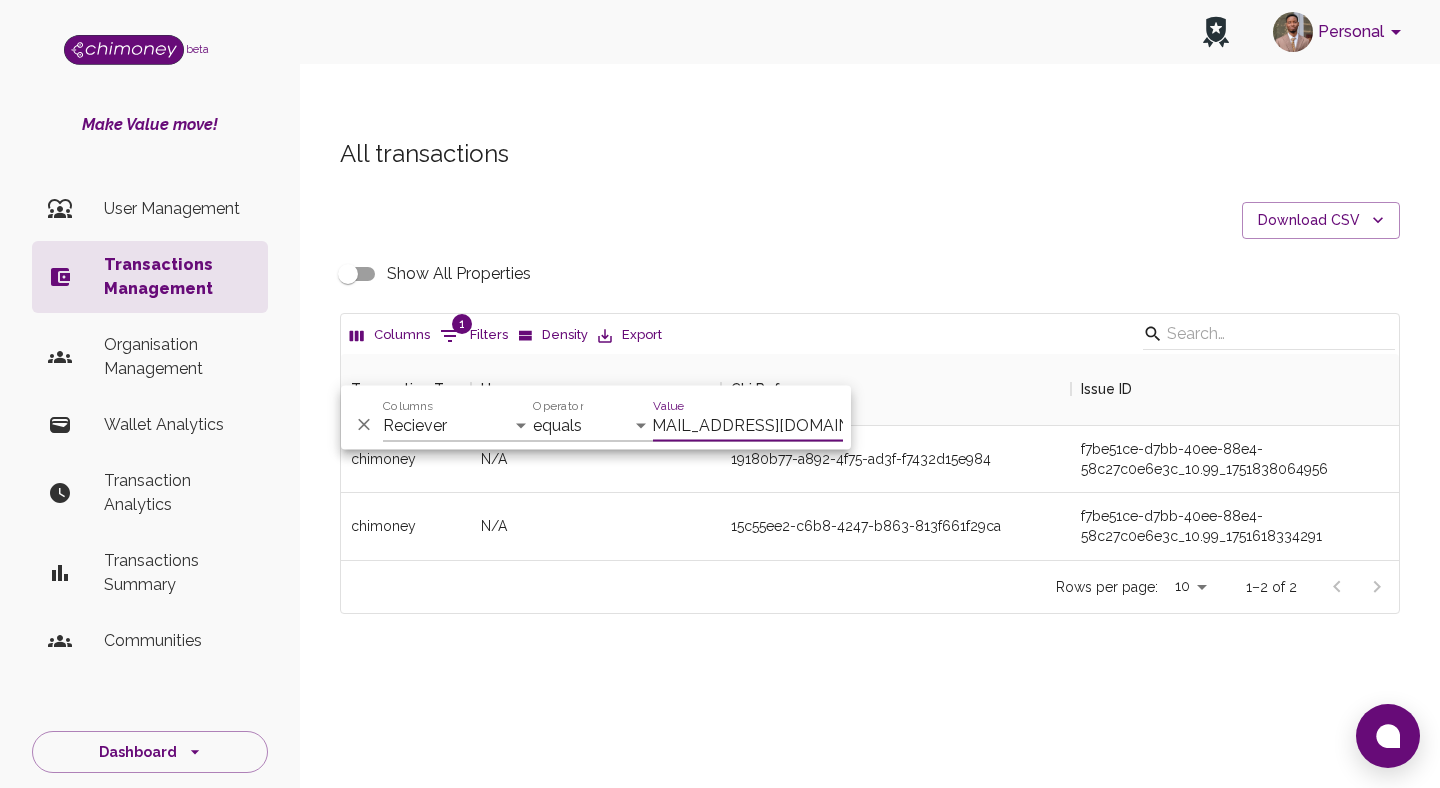 click on "Value" at bounding box center [668, 405] 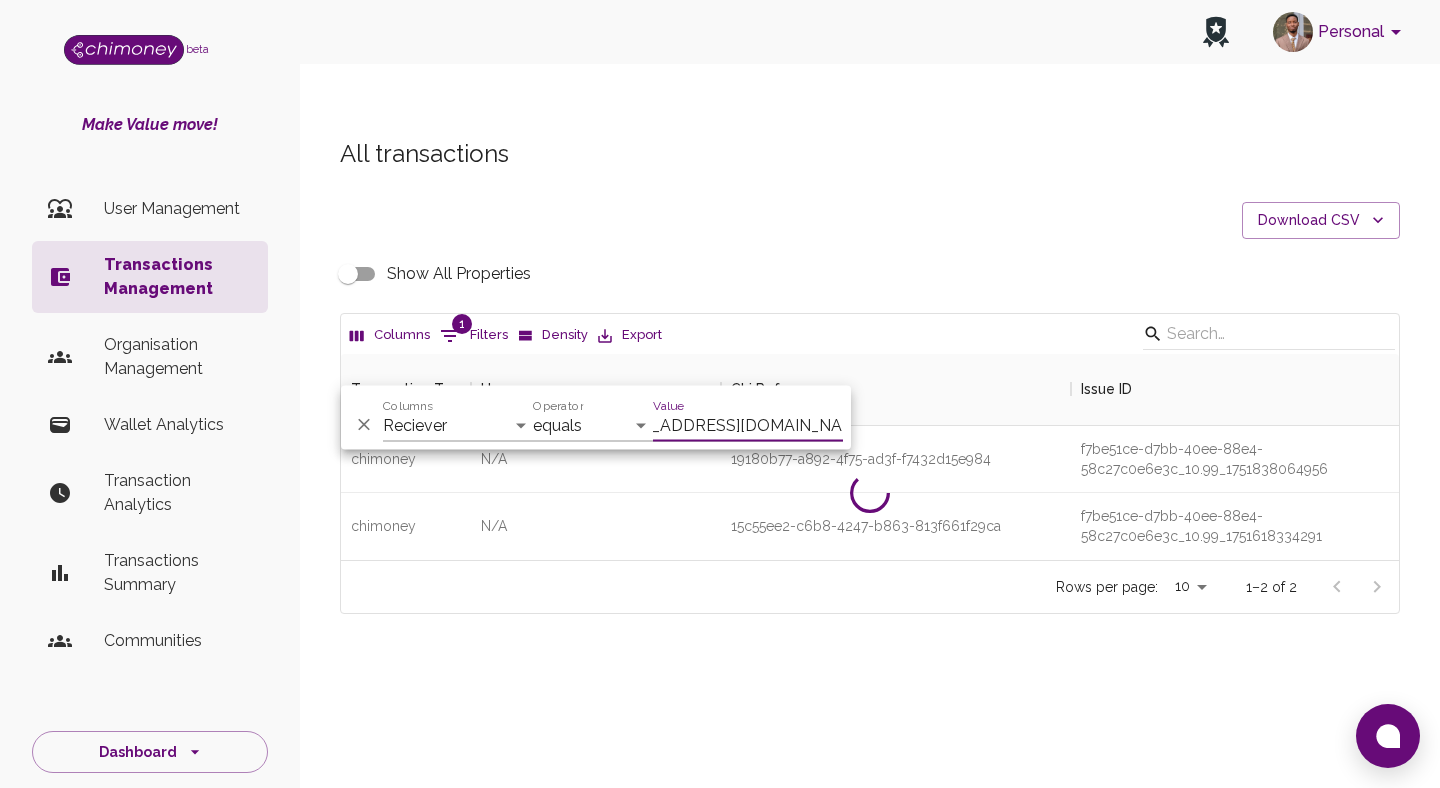 scroll, scrollTop: 0, scrollLeft: 31, axis: horizontal 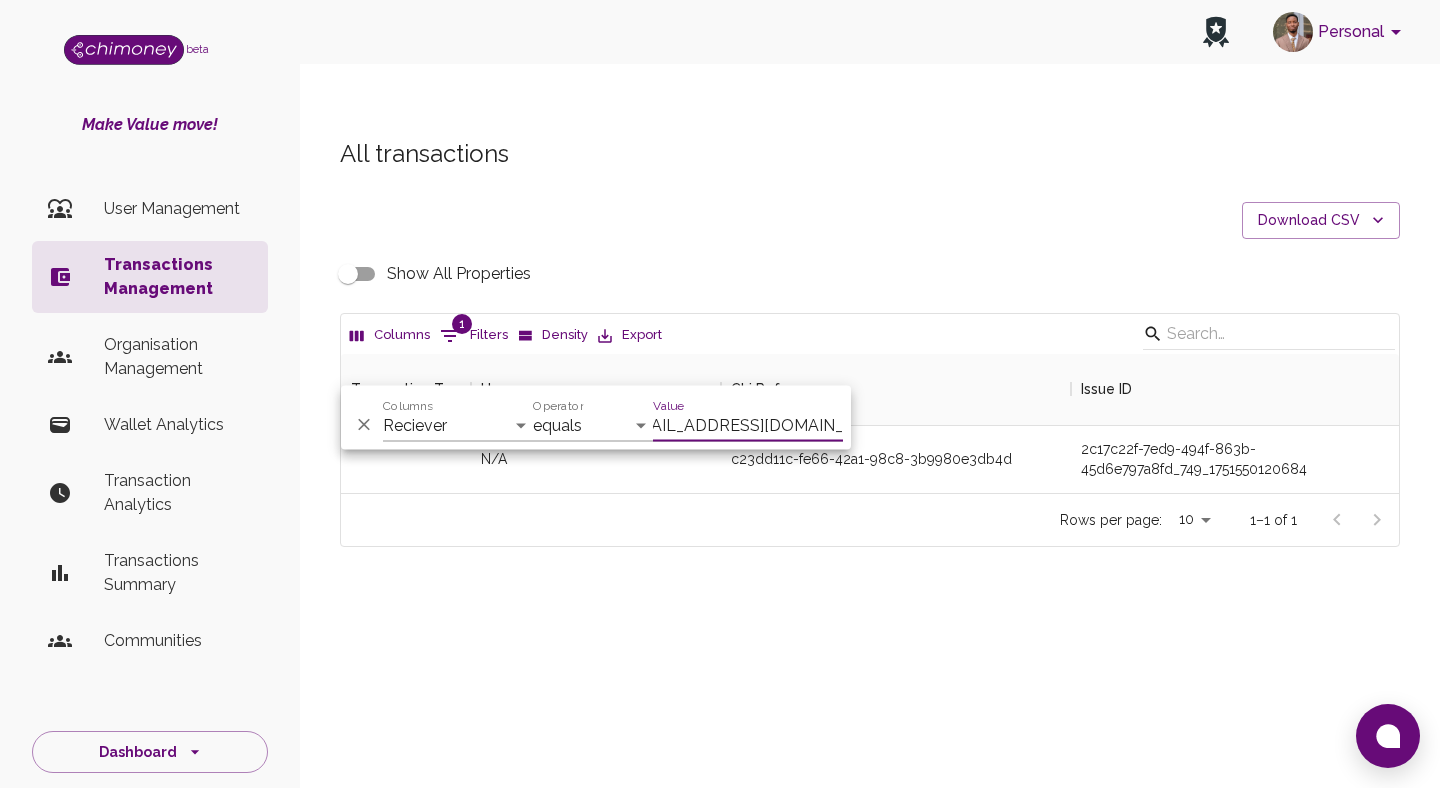 type on "mutukumercy368@gmail.com" 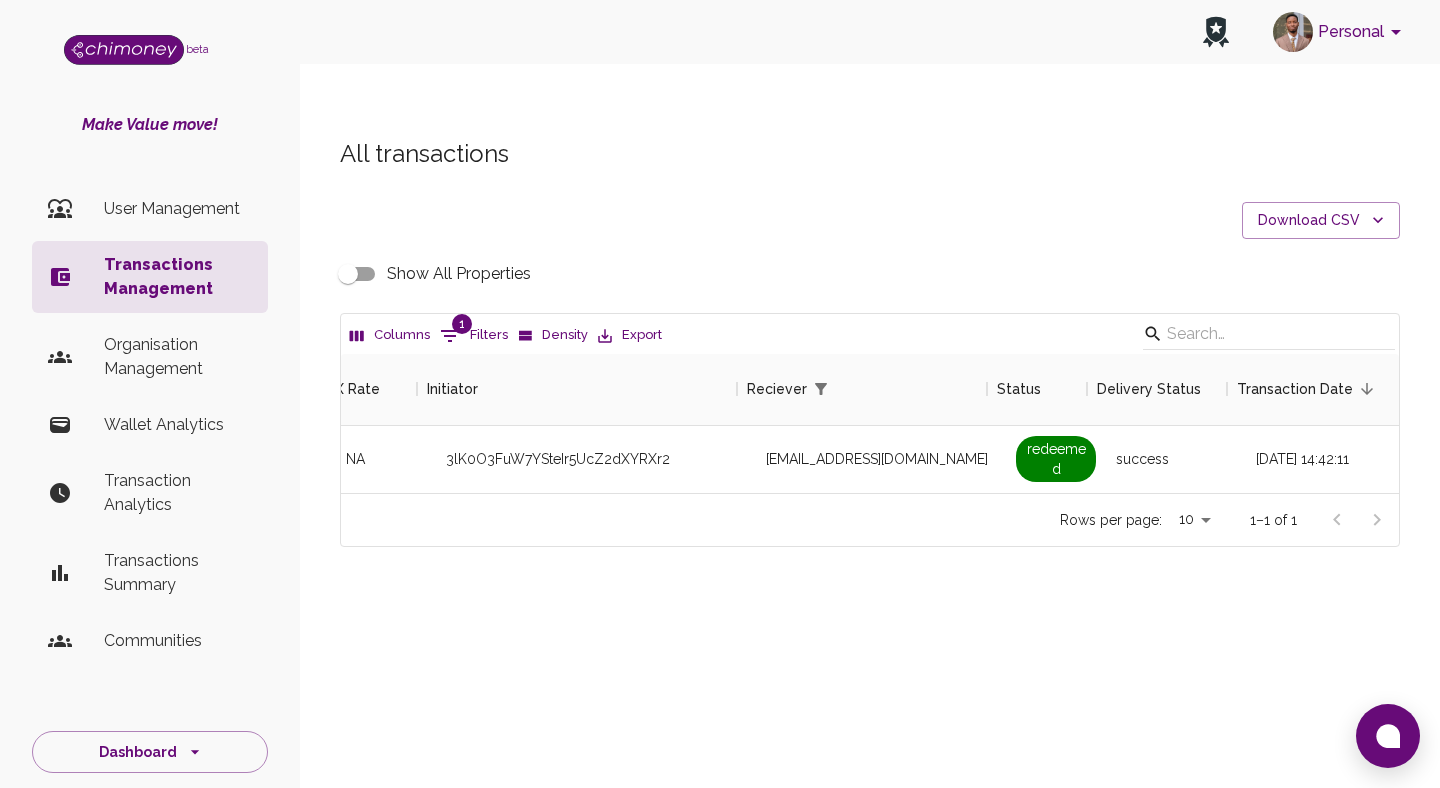 scroll, scrollTop: 0, scrollLeft: 1474, axis: horizontal 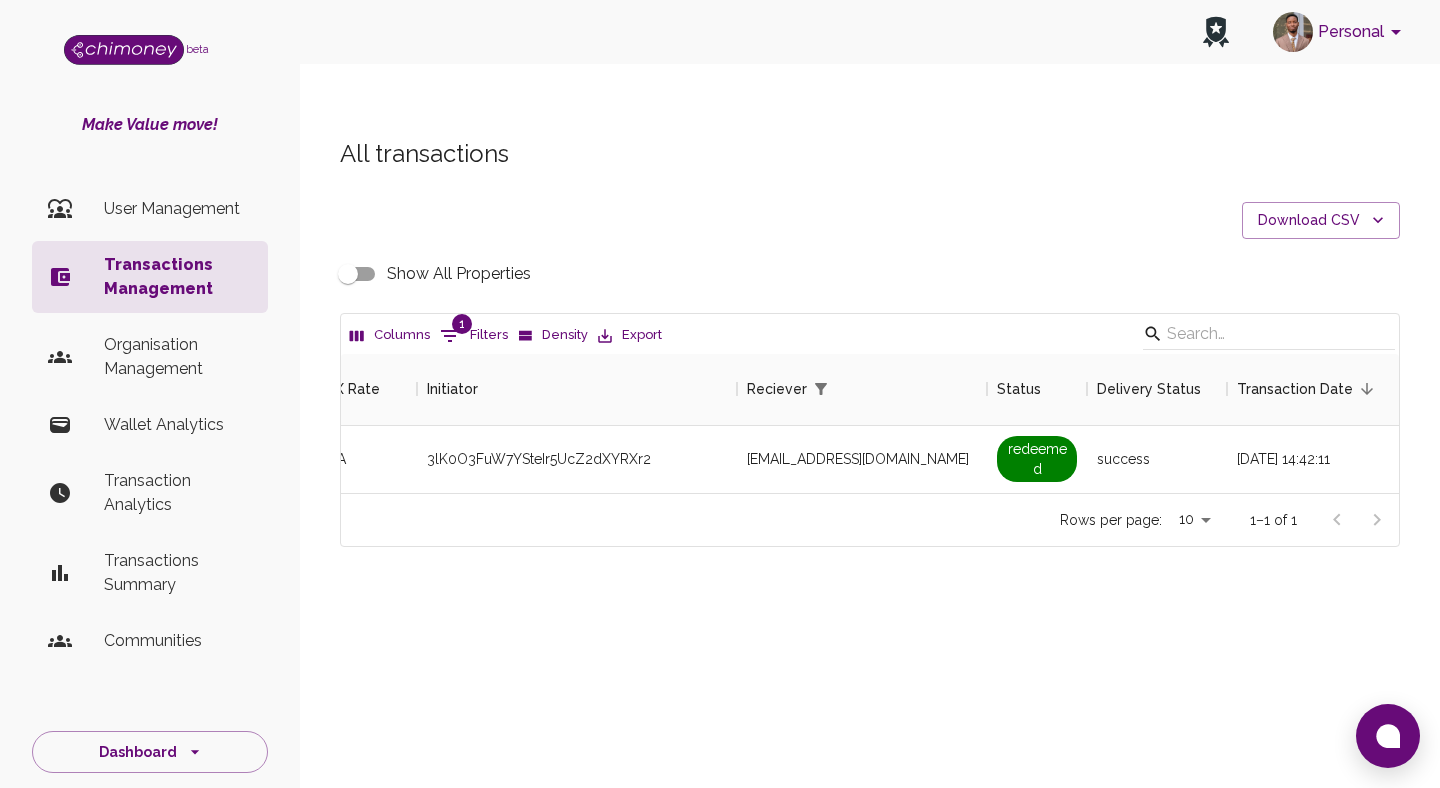 click on "Show All Properties" at bounding box center (348, 274) 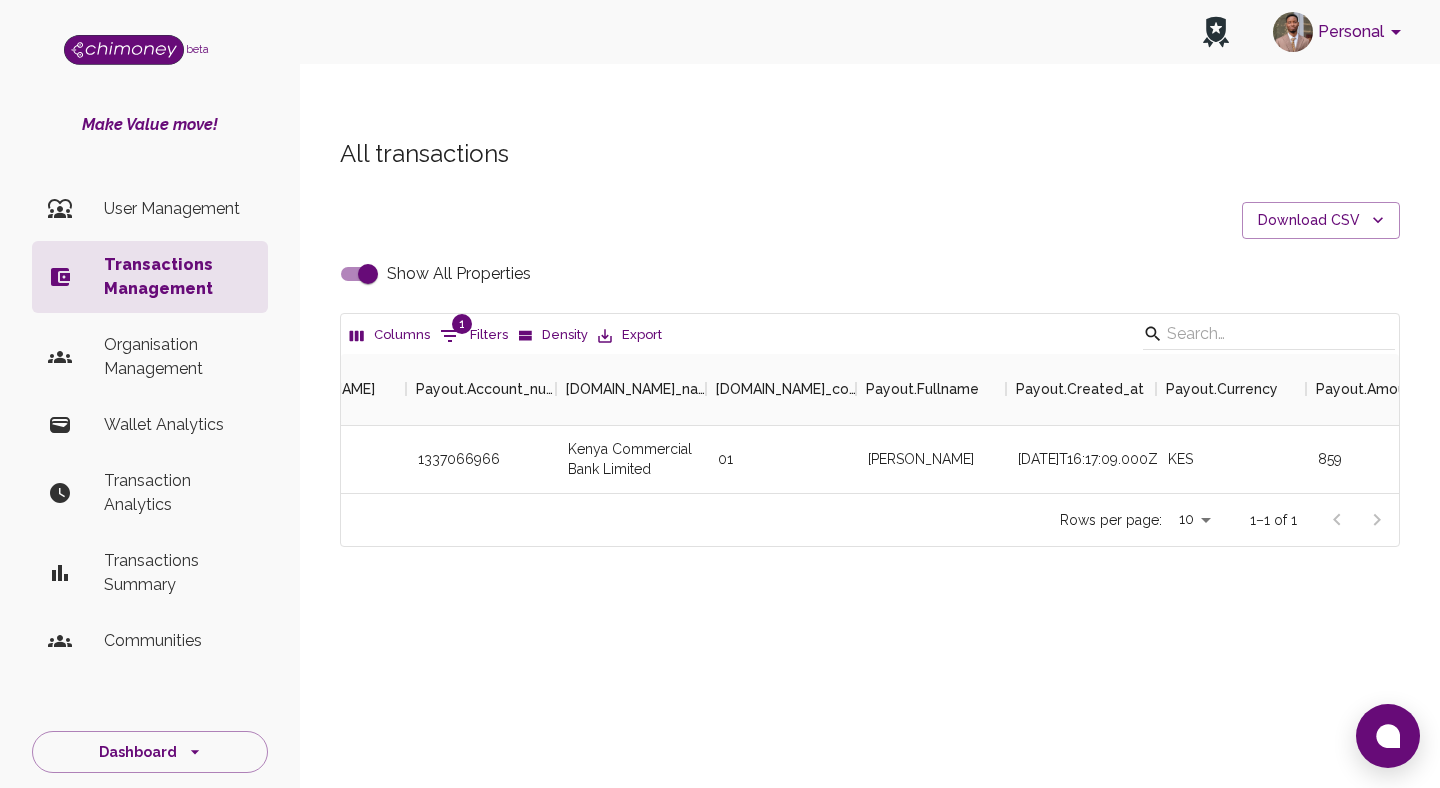 scroll, scrollTop: 0, scrollLeft: 6087, axis: horizontal 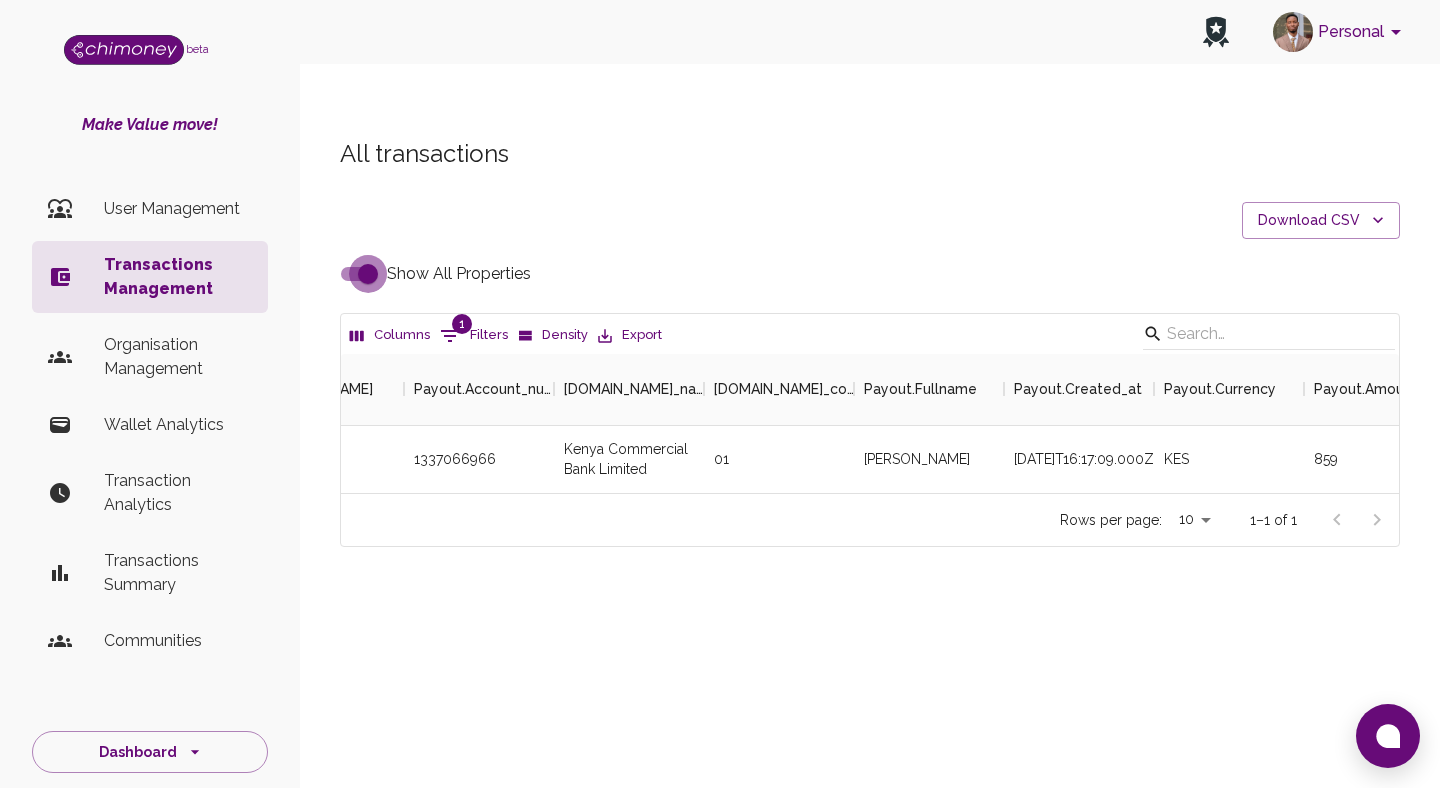 click on "Show All Properties" at bounding box center (368, 274) 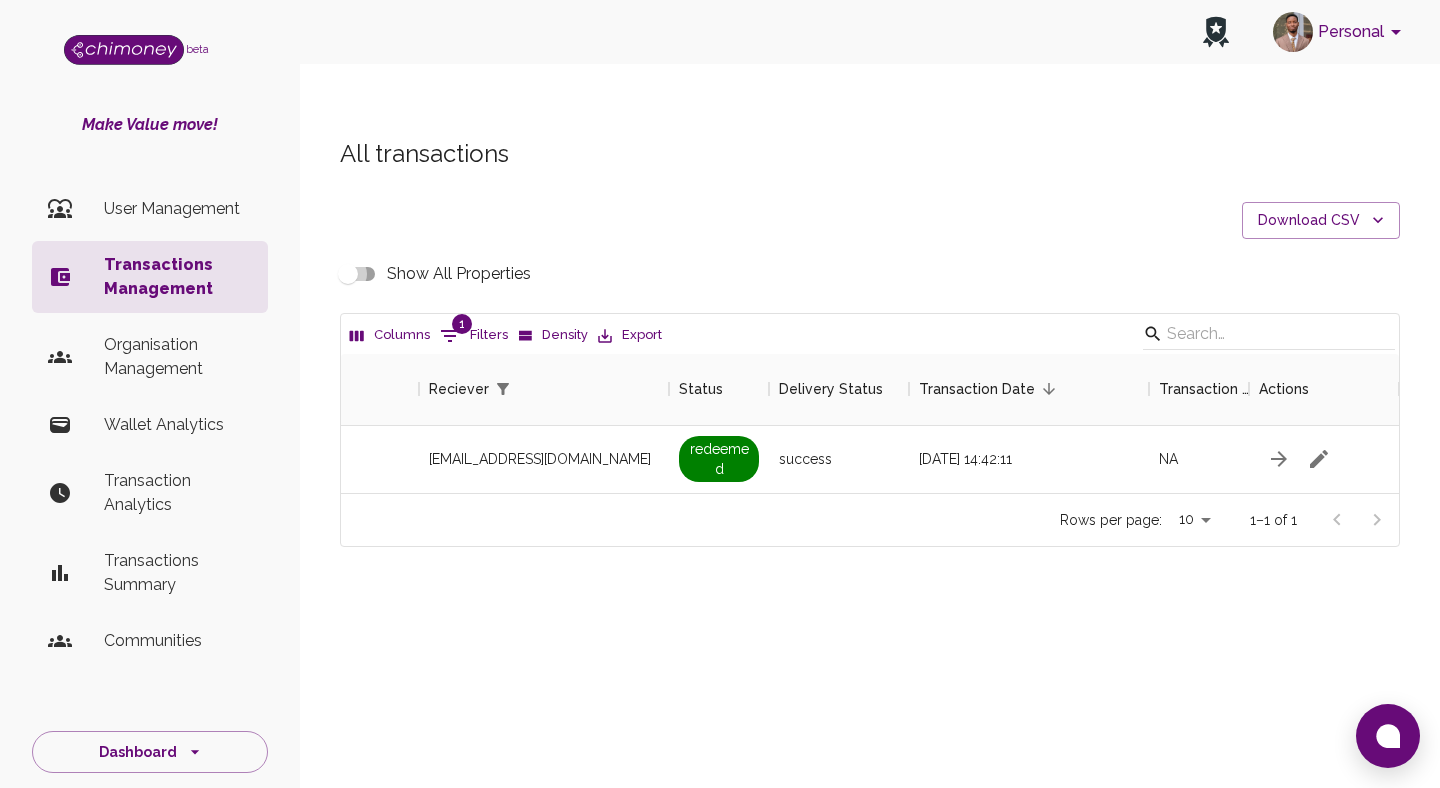 scroll, scrollTop: 0, scrollLeft: 1742, axis: horizontal 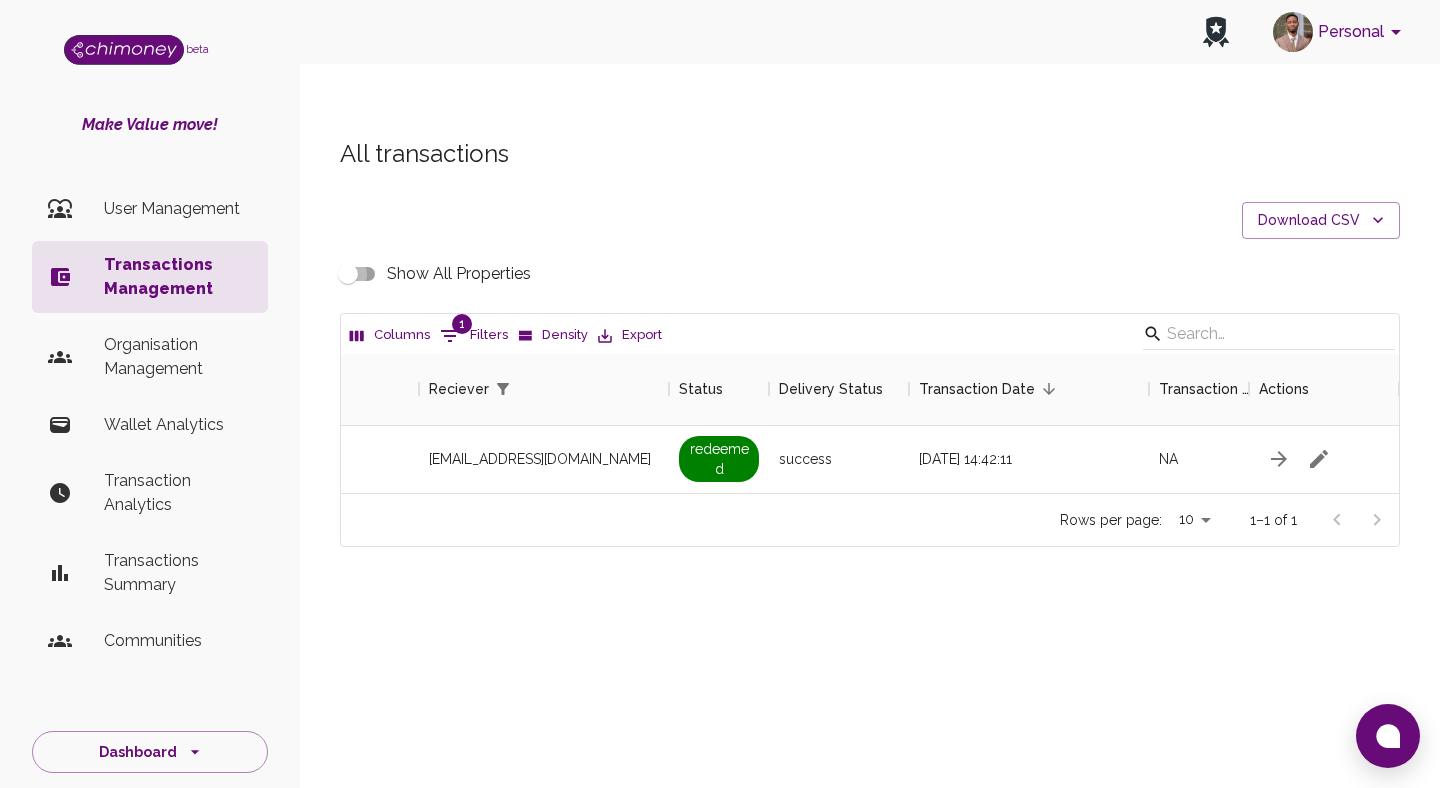 click on "1 Filters" at bounding box center [474, 336] 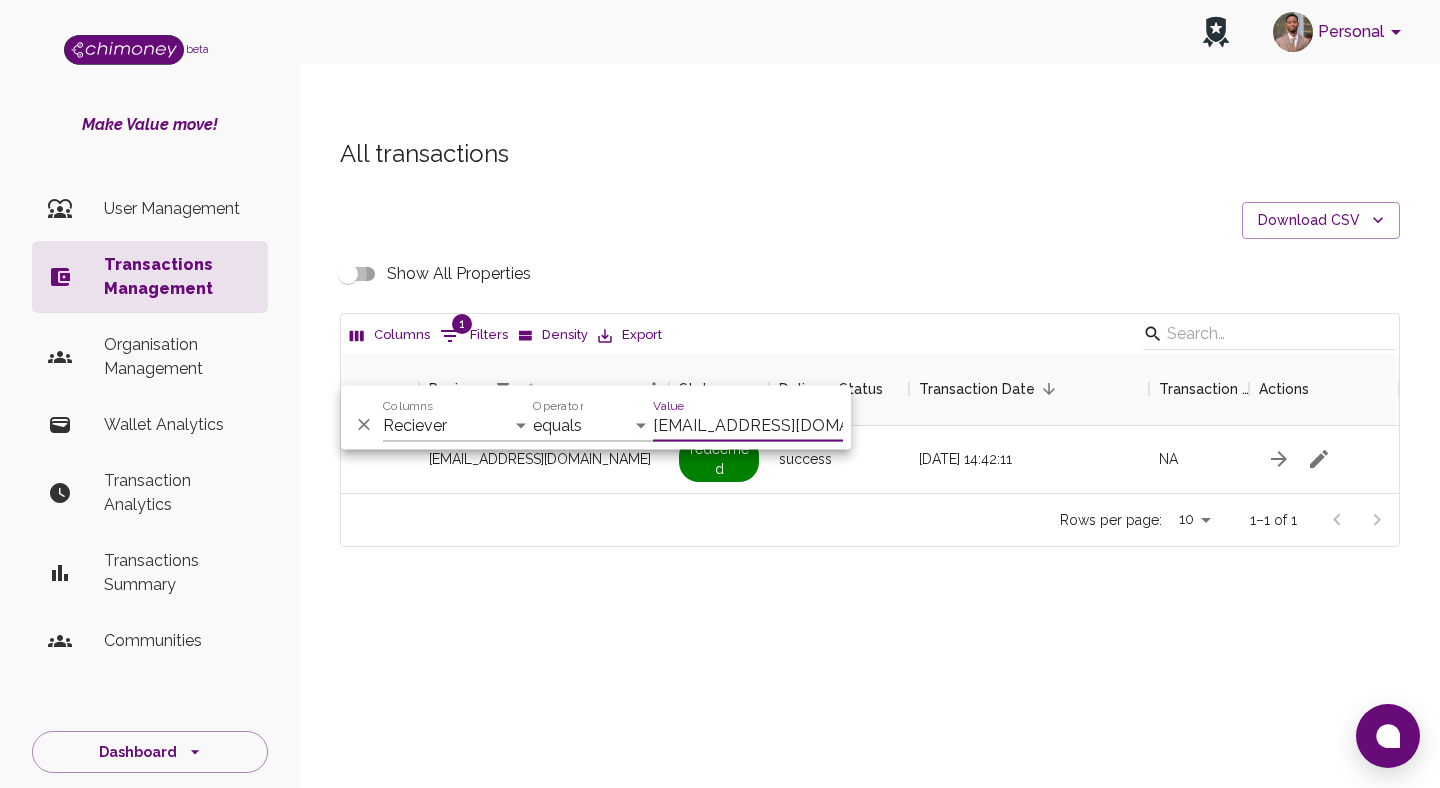 scroll, scrollTop: 0, scrollLeft: 31, axis: horizontal 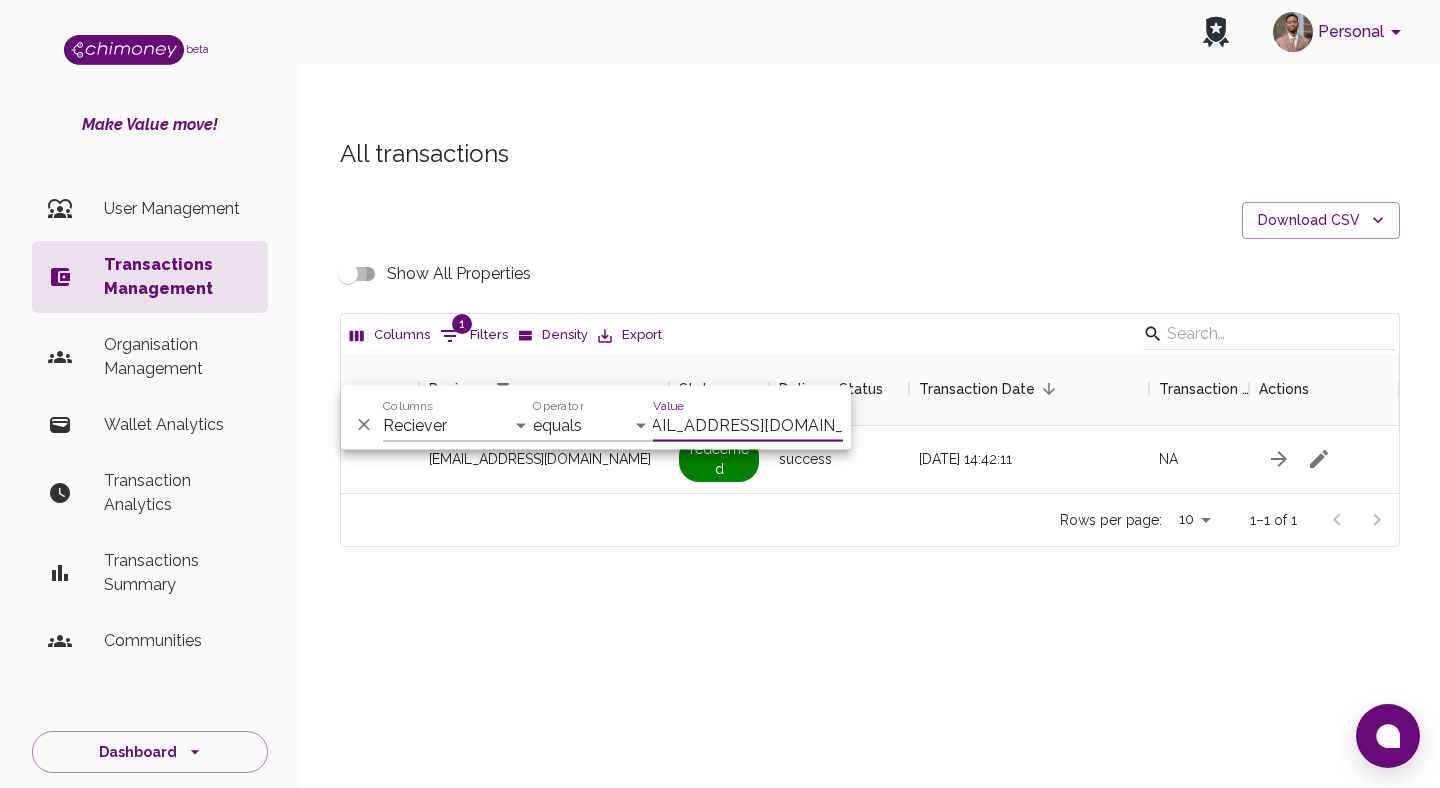 click on "mutukumercy368@gmail.com" at bounding box center (748, 426) 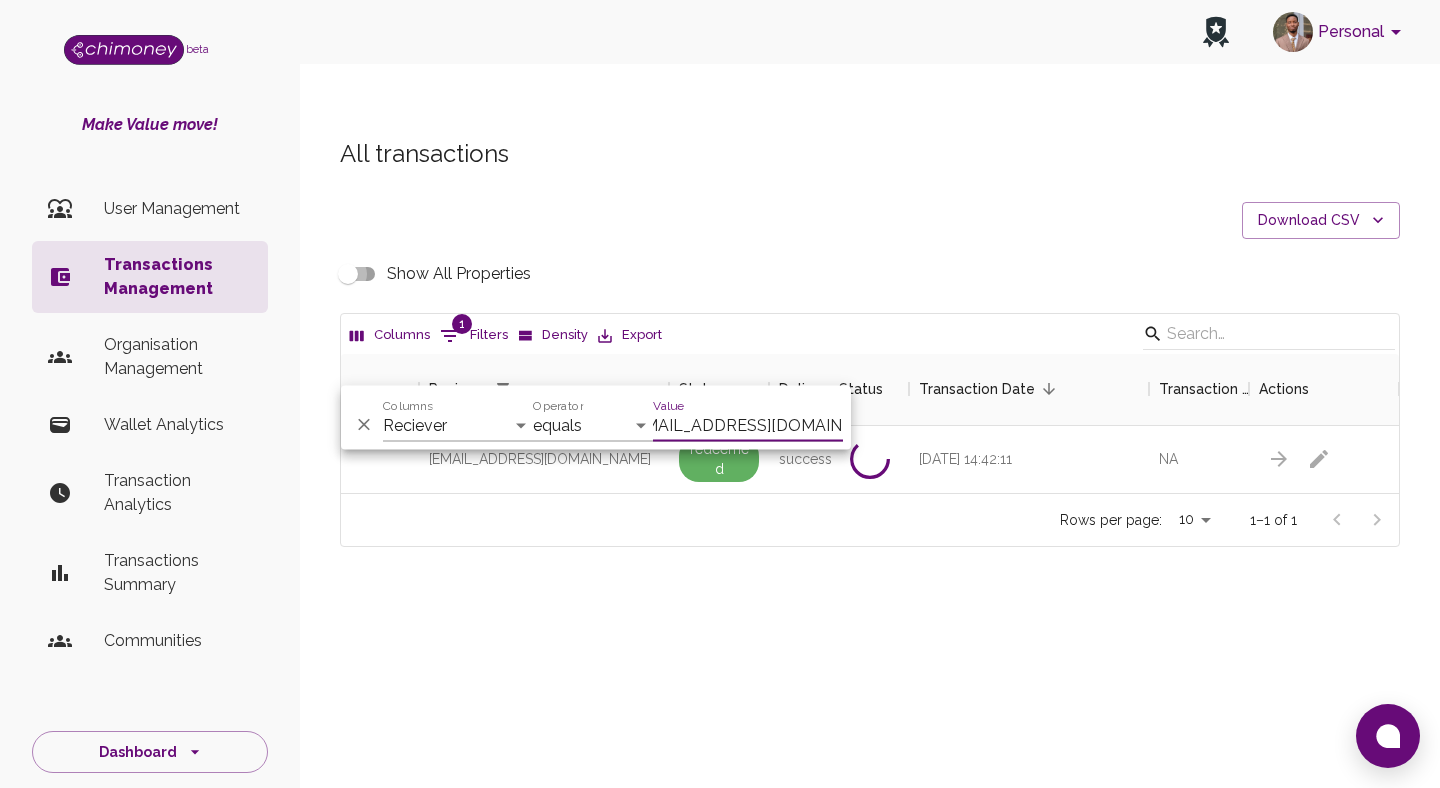 scroll, scrollTop: 0, scrollLeft: 0, axis: both 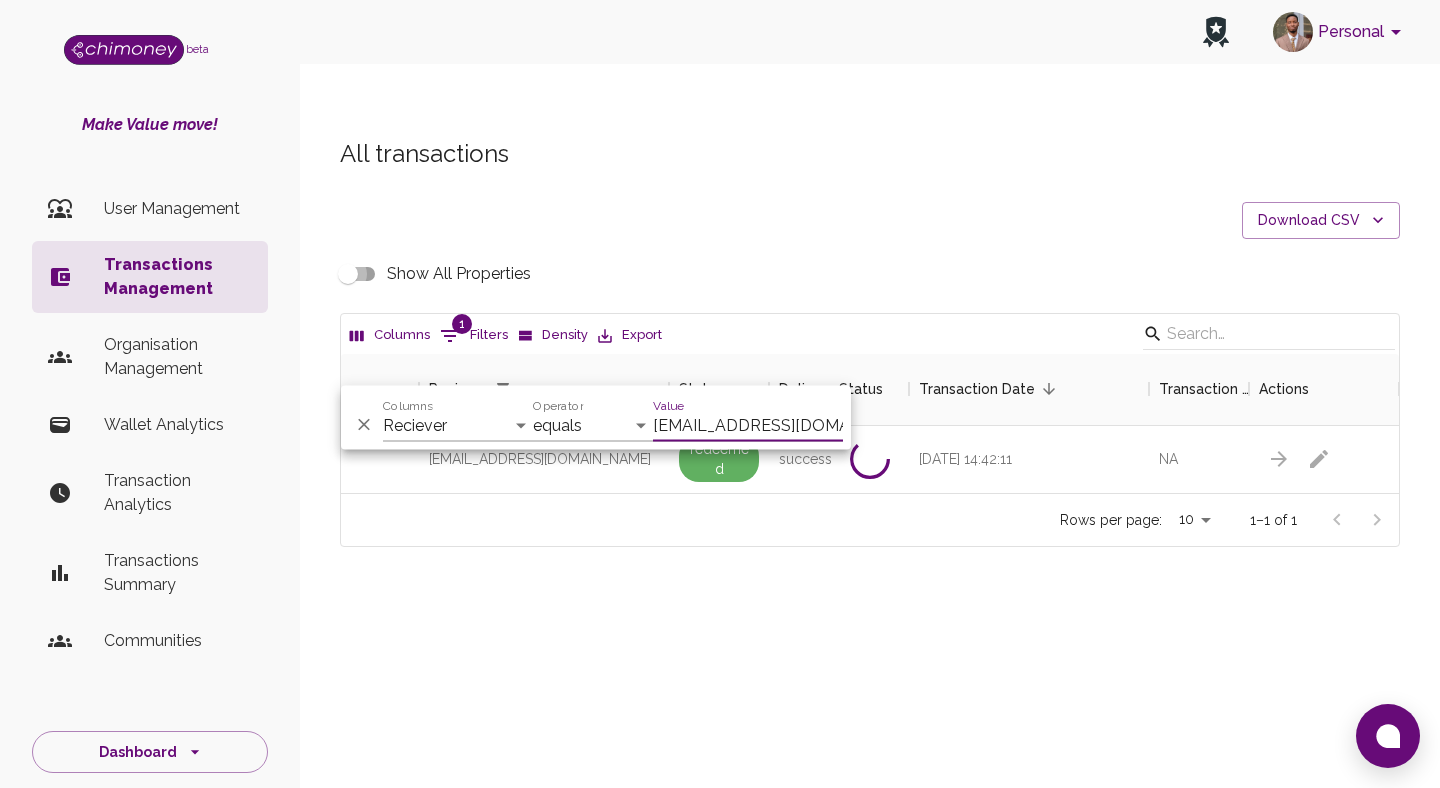 type on "mariamabidemi4@gmail.com" 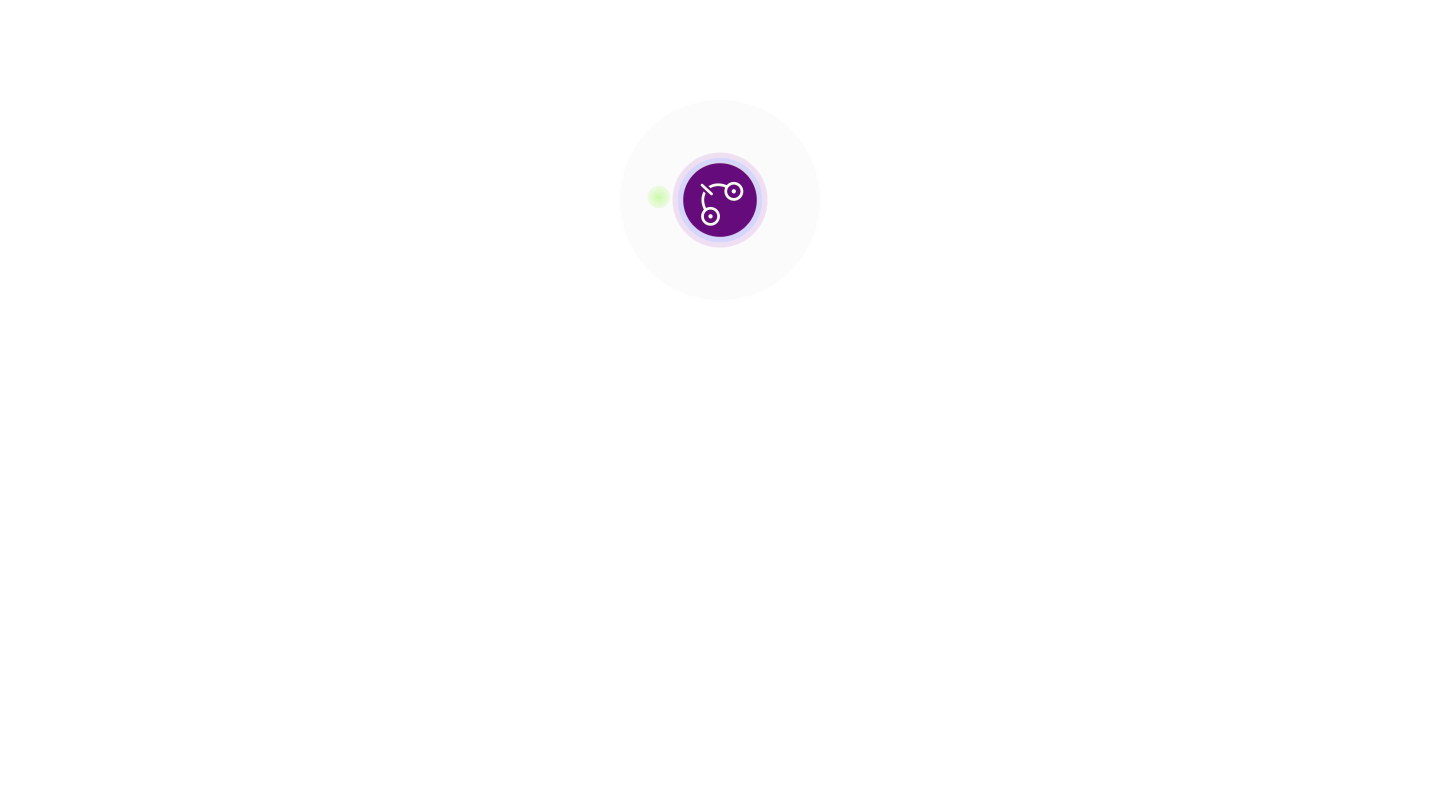 scroll, scrollTop: 0, scrollLeft: 0, axis: both 